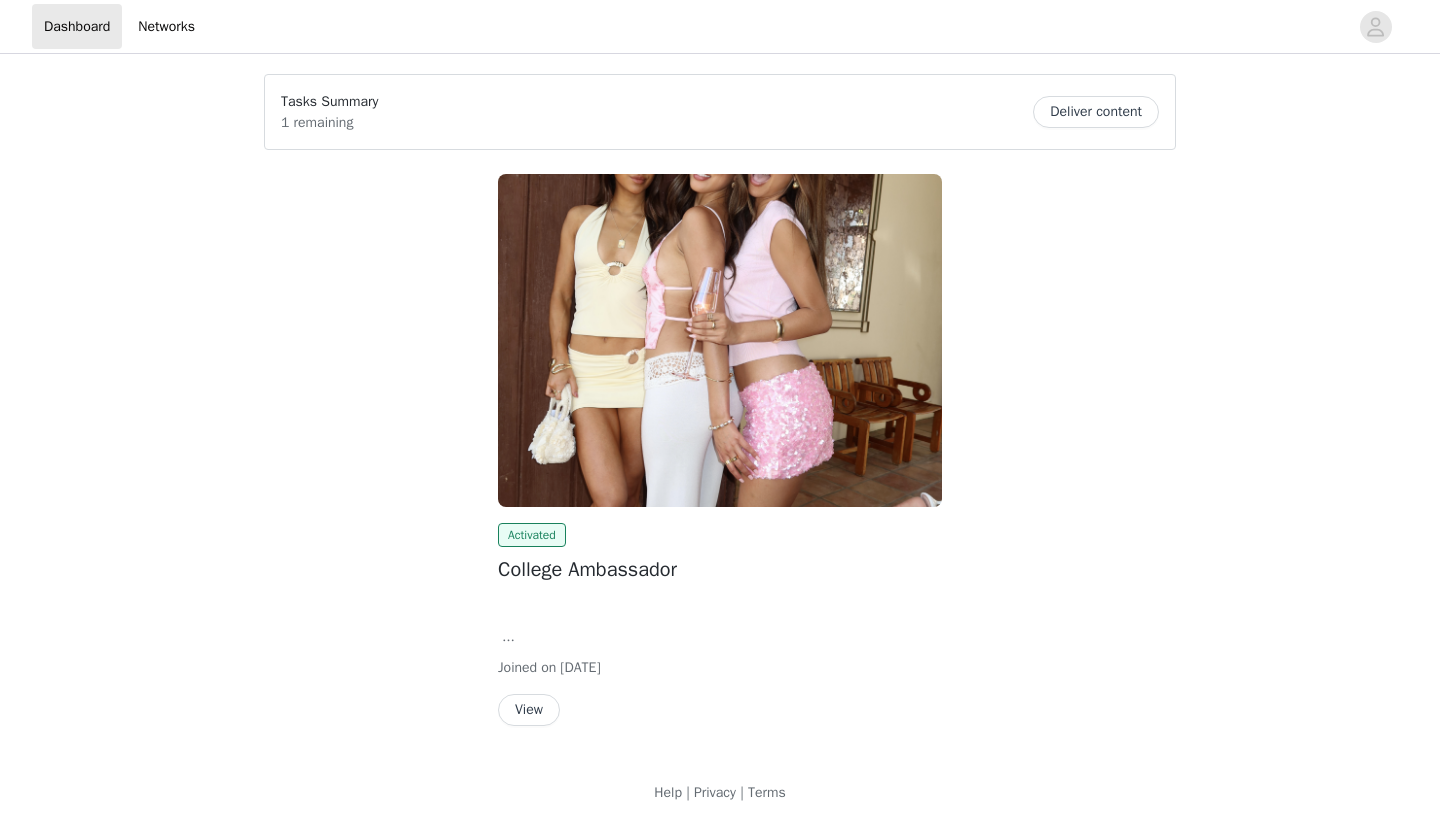 scroll, scrollTop: 0, scrollLeft: 0, axis: both 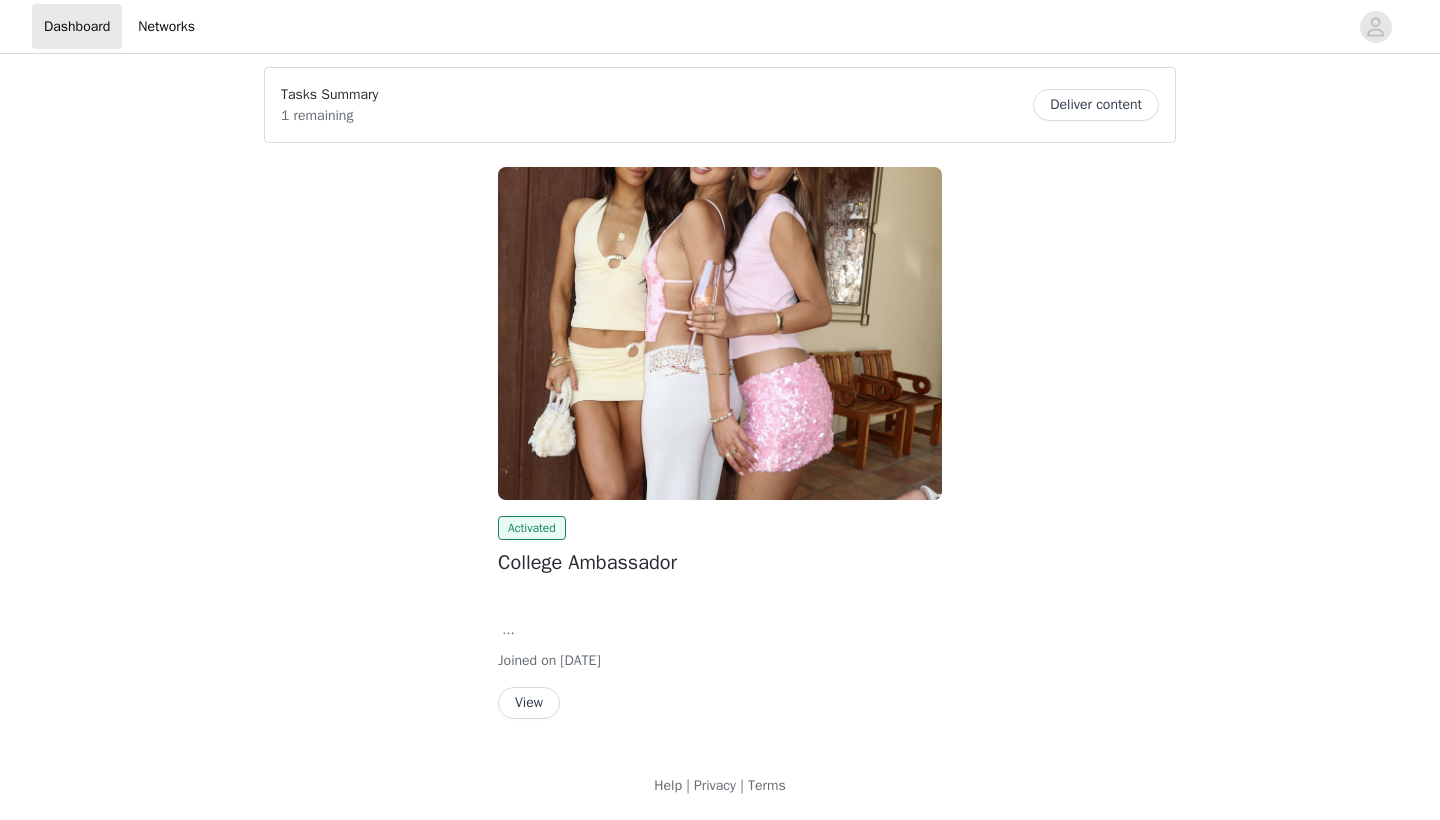 click on "View" at bounding box center (529, 703) 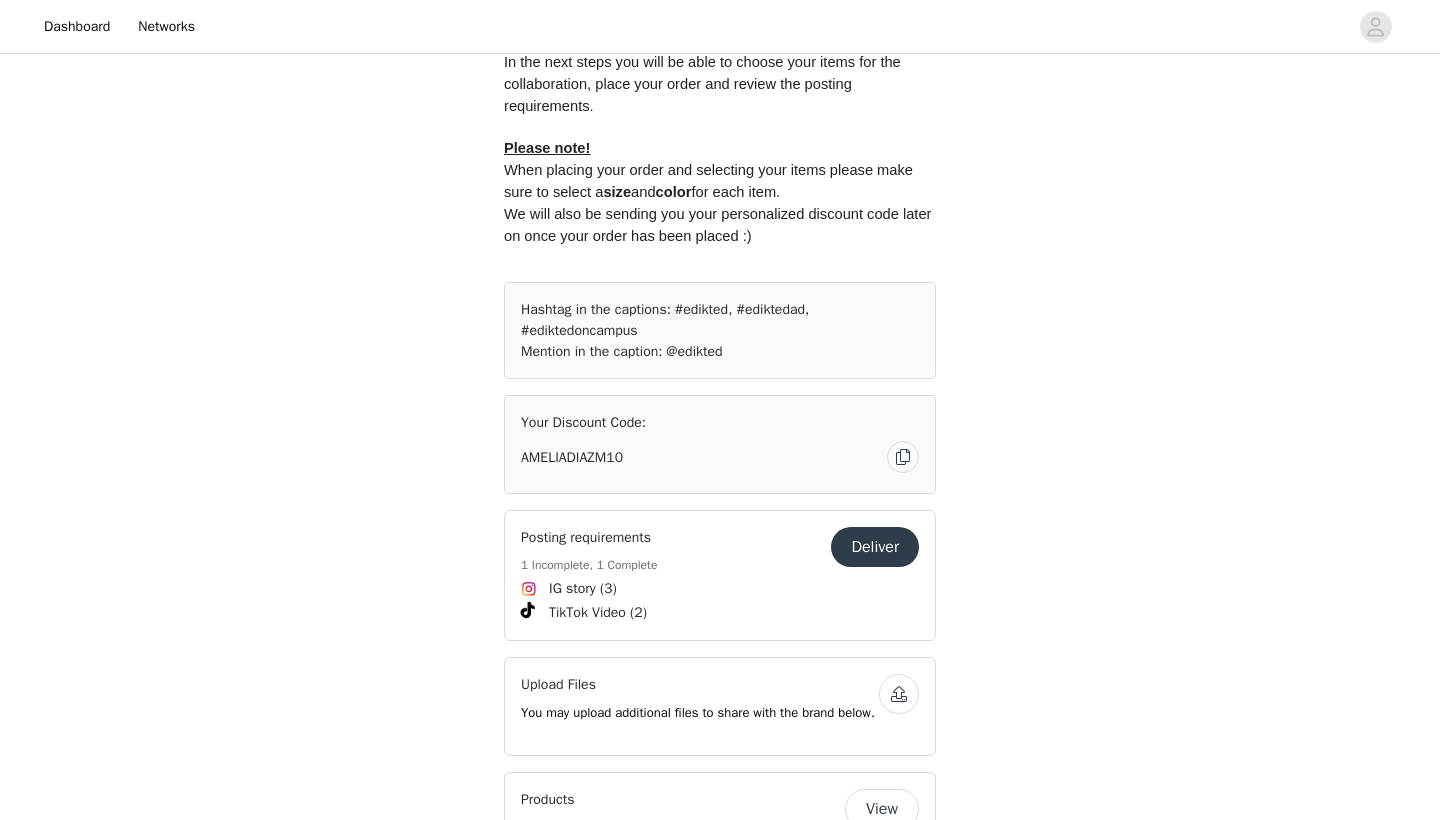 scroll, scrollTop: 1184, scrollLeft: 0, axis: vertical 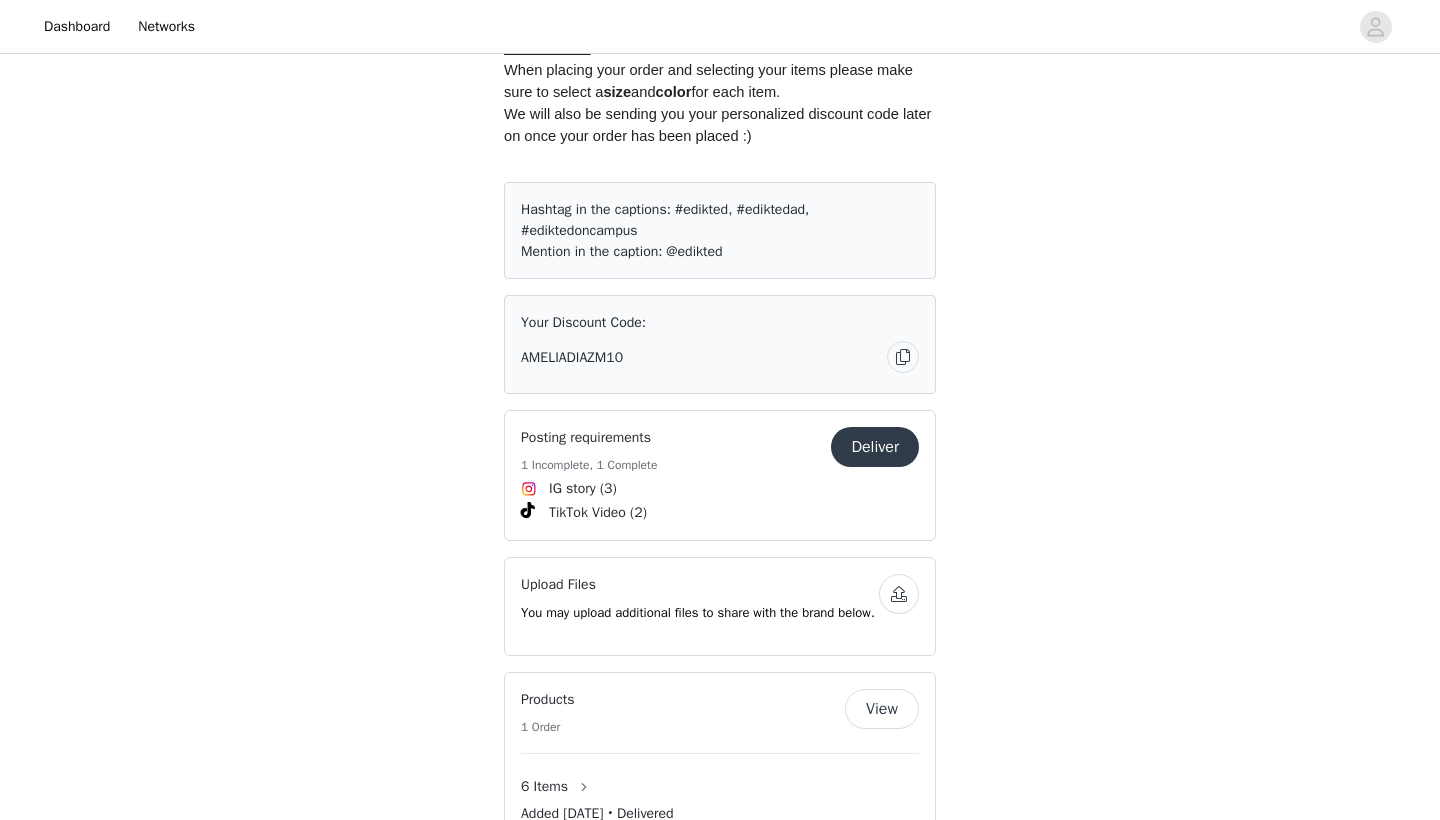 click on "Deliver" at bounding box center (875, 447) 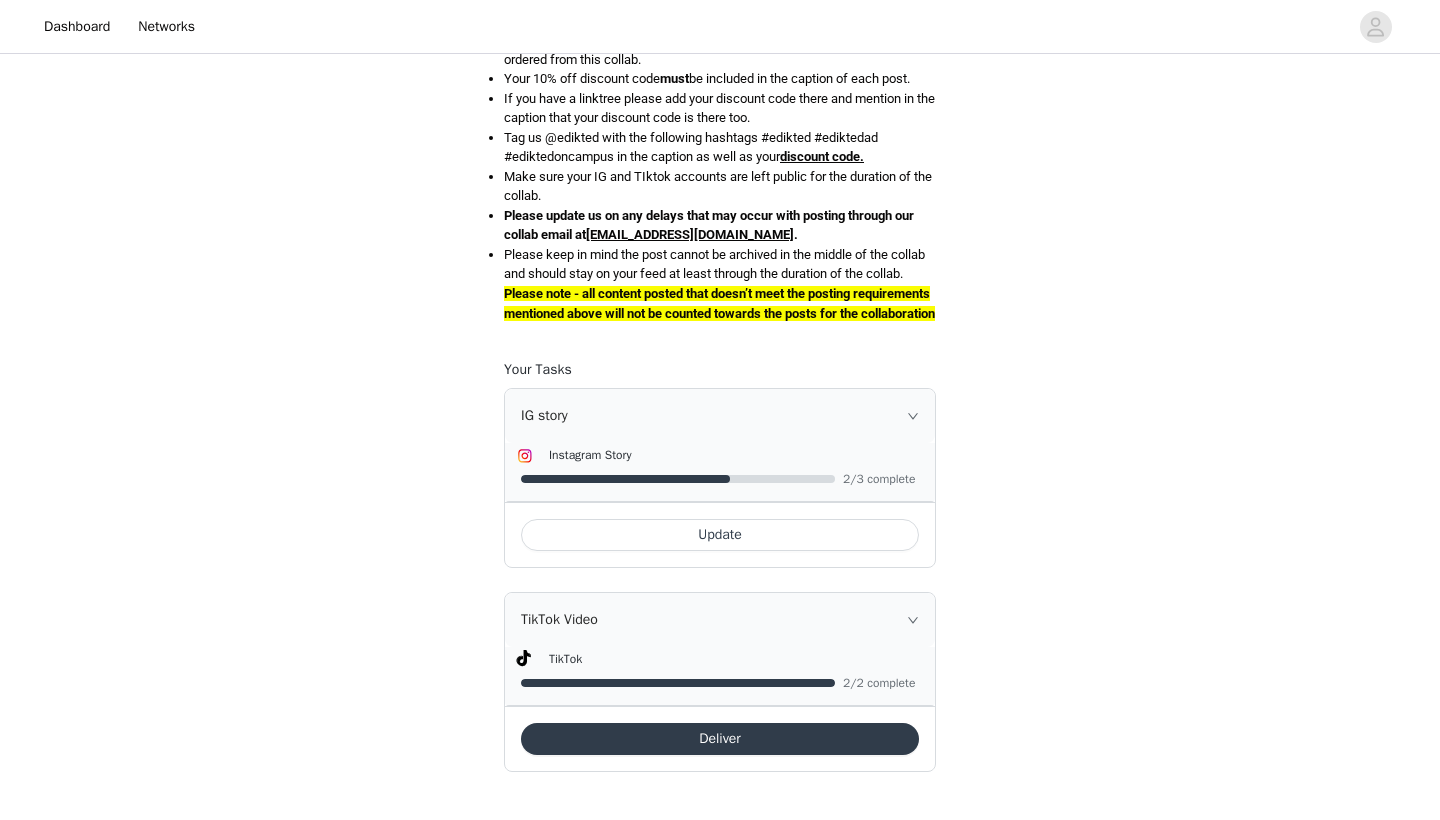 scroll, scrollTop: 875, scrollLeft: 0, axis: vertical 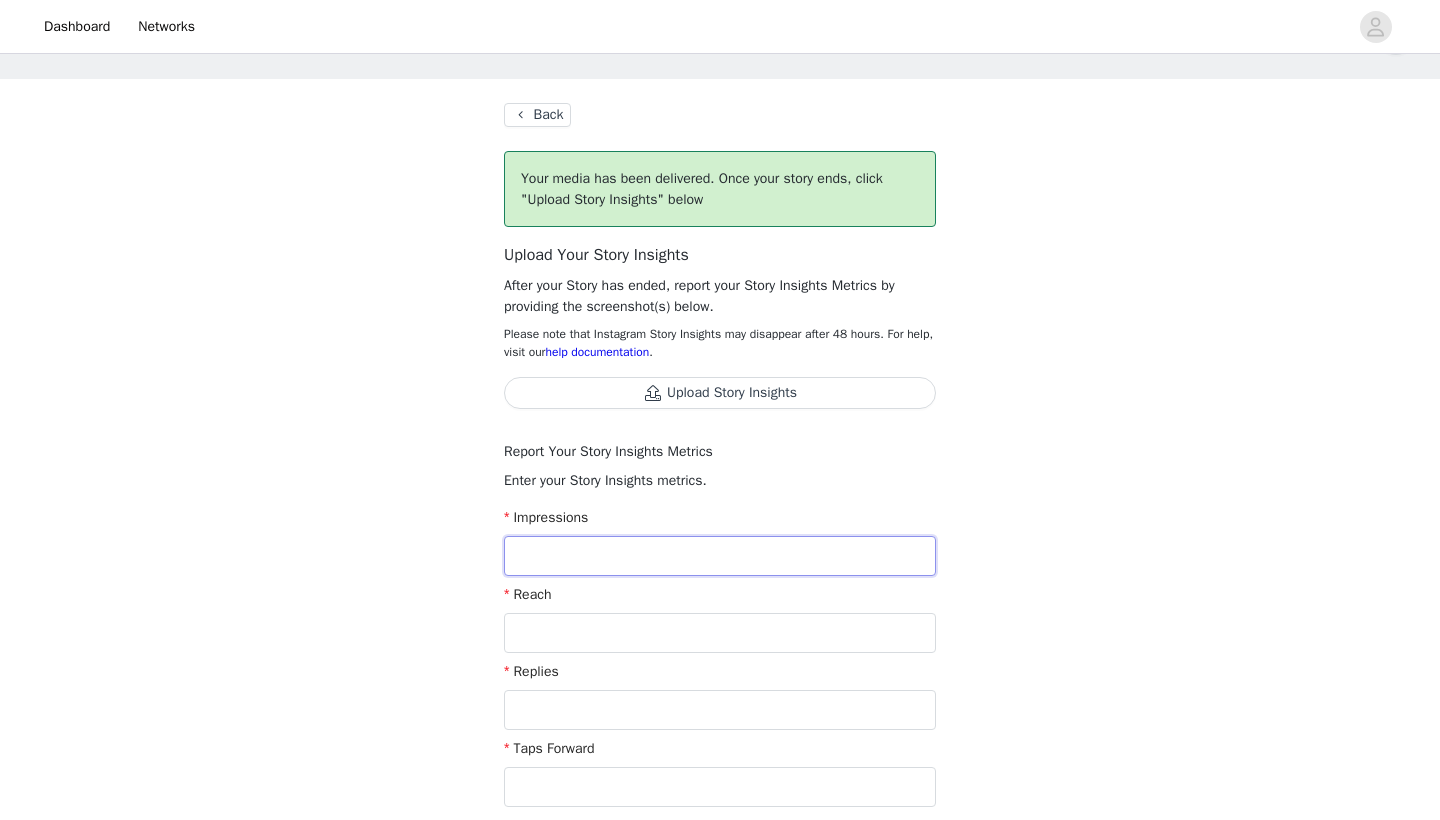 click at bounding box center [720, 556] 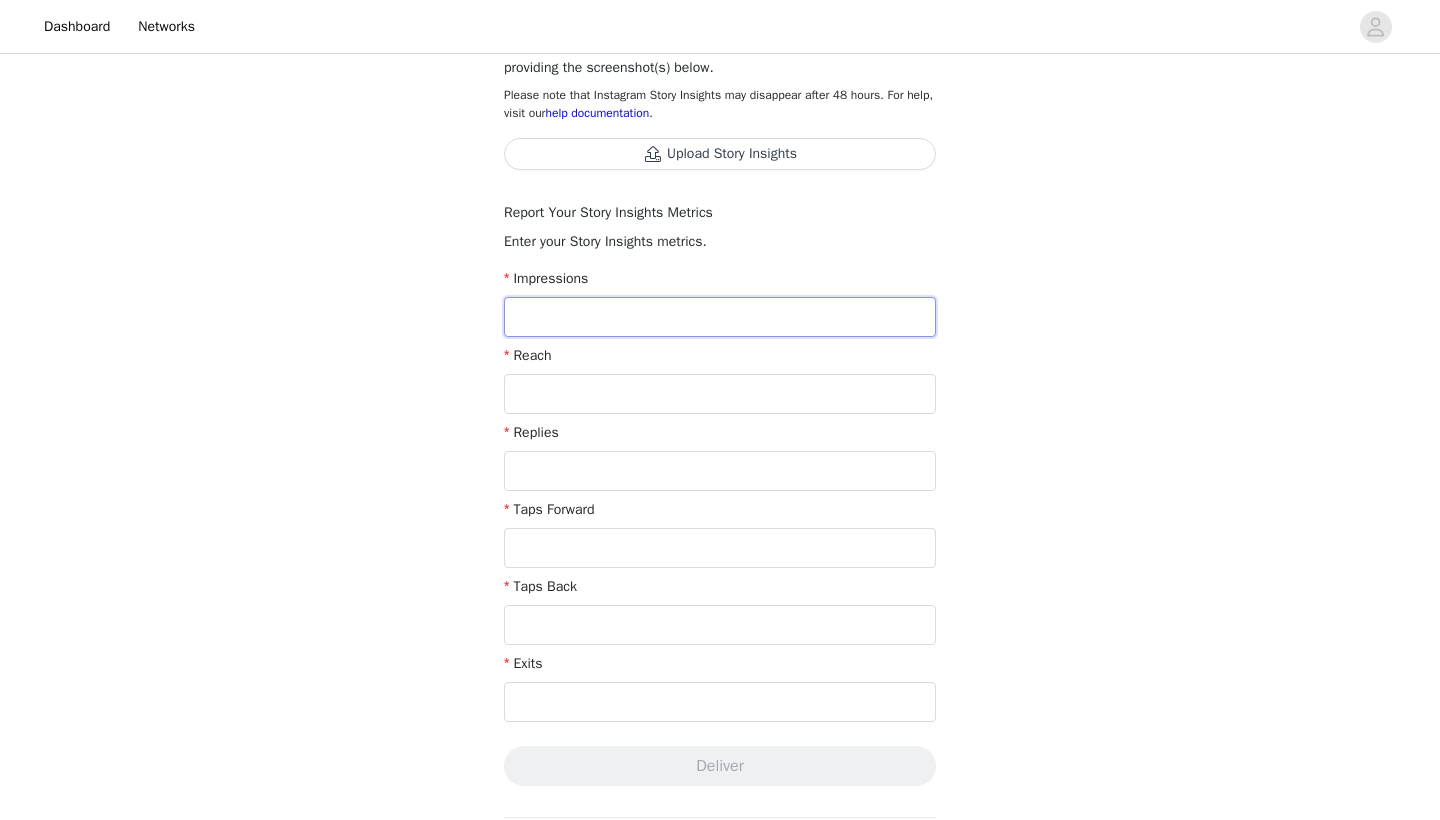 scroll, scrollTop: 308, scrollLeft: 0, axis: vertical 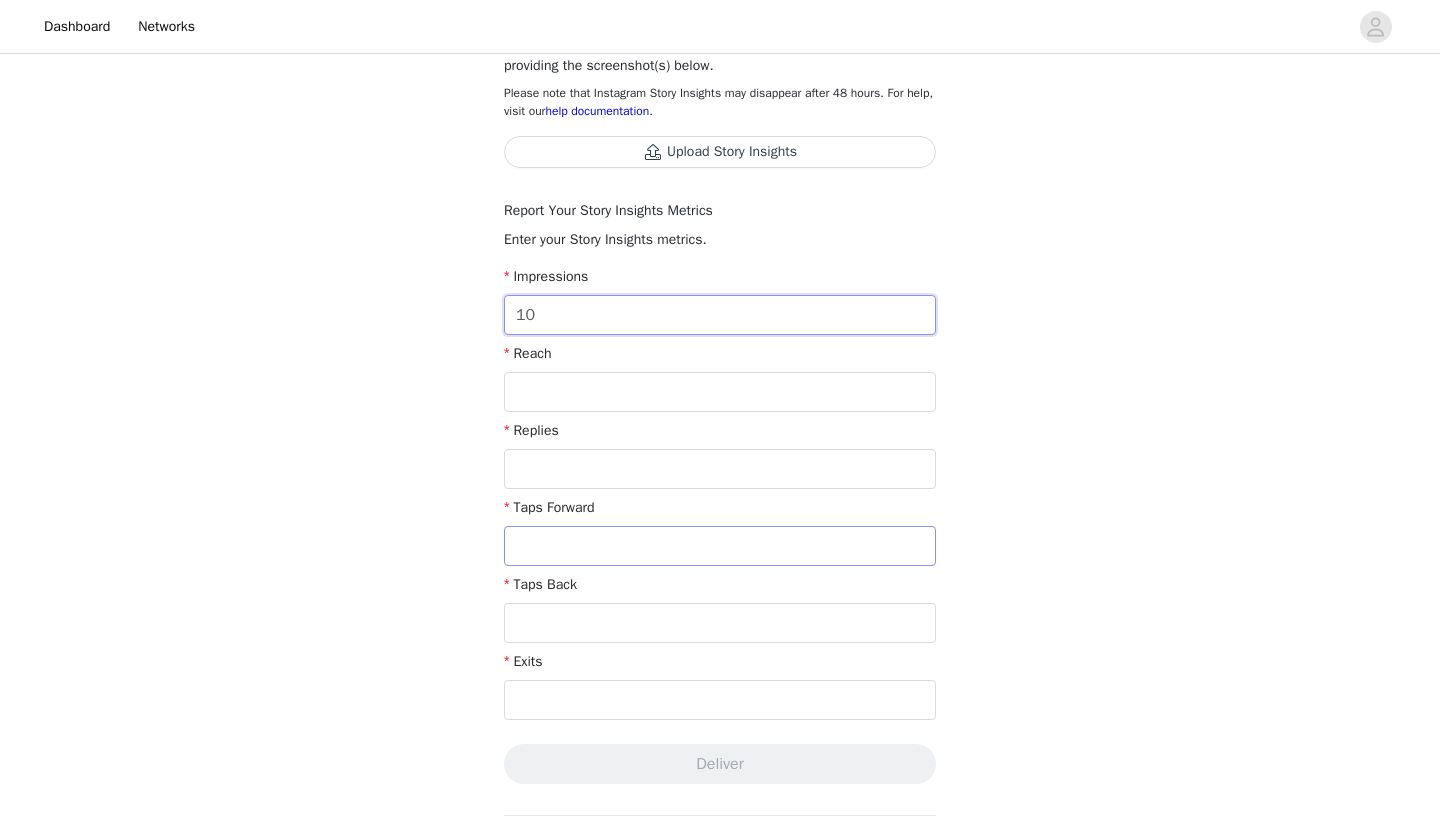 type on "1" 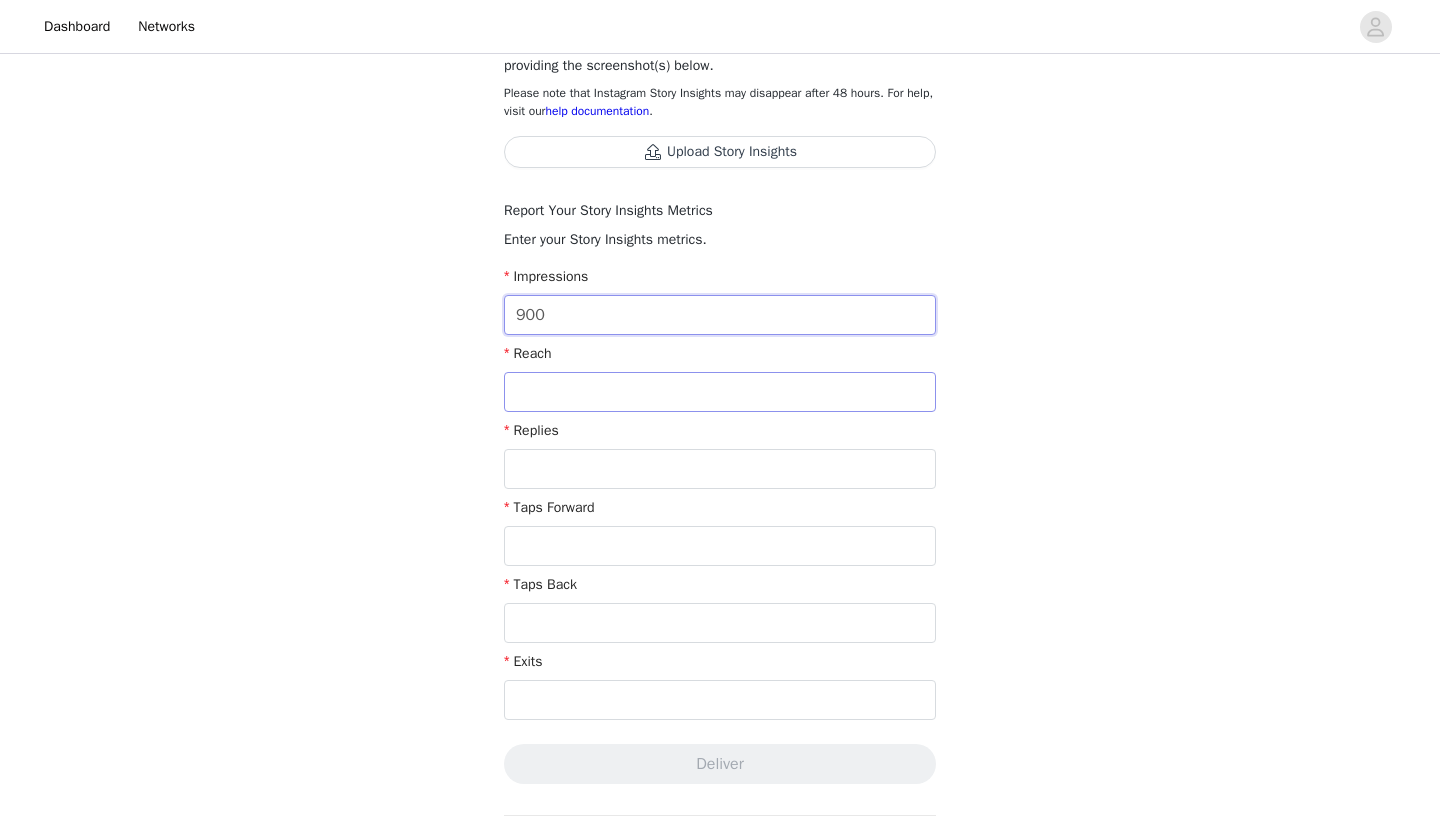 type on "900" 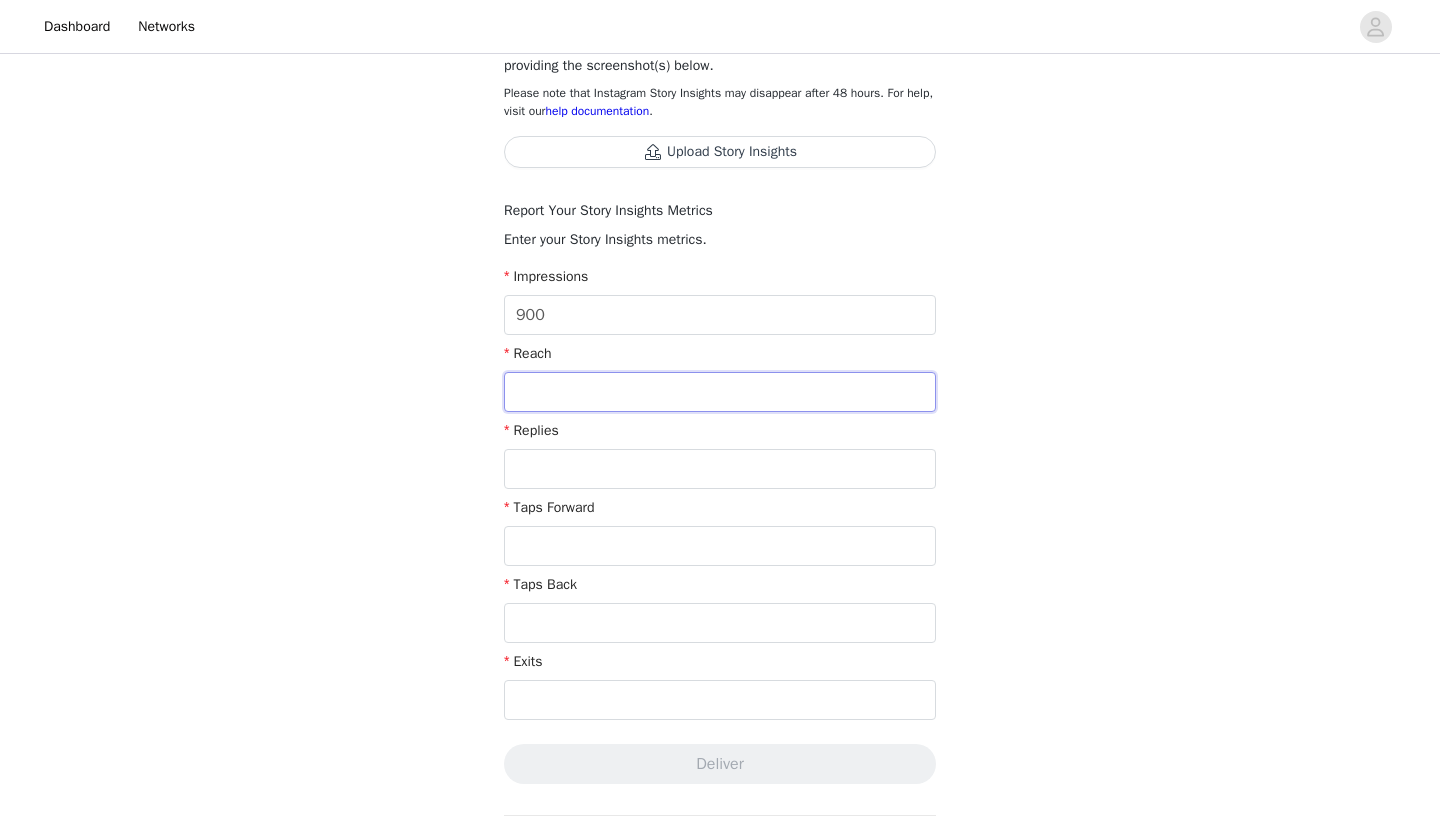 click at bounding box center (720, 392) 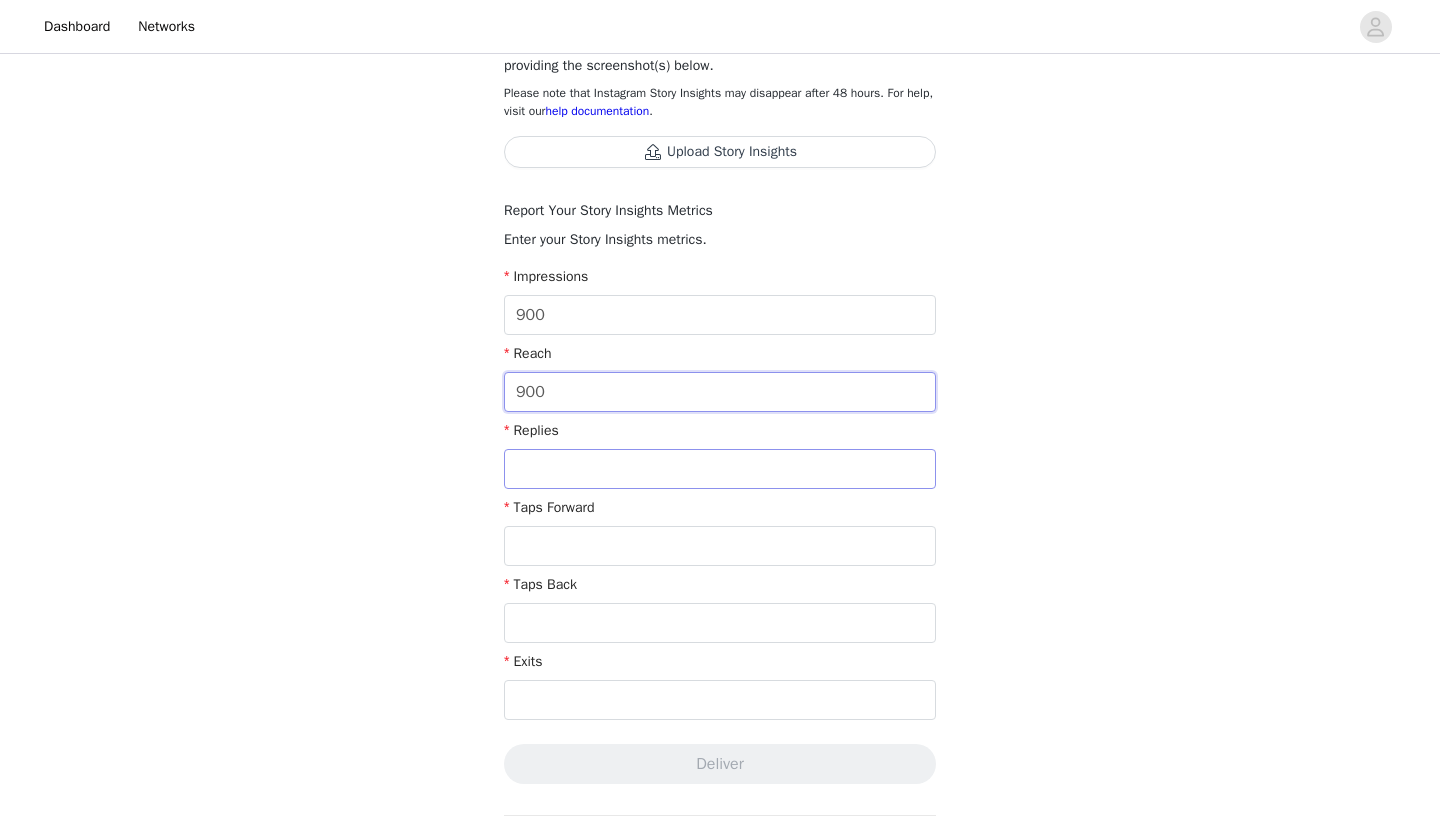 type on "900" 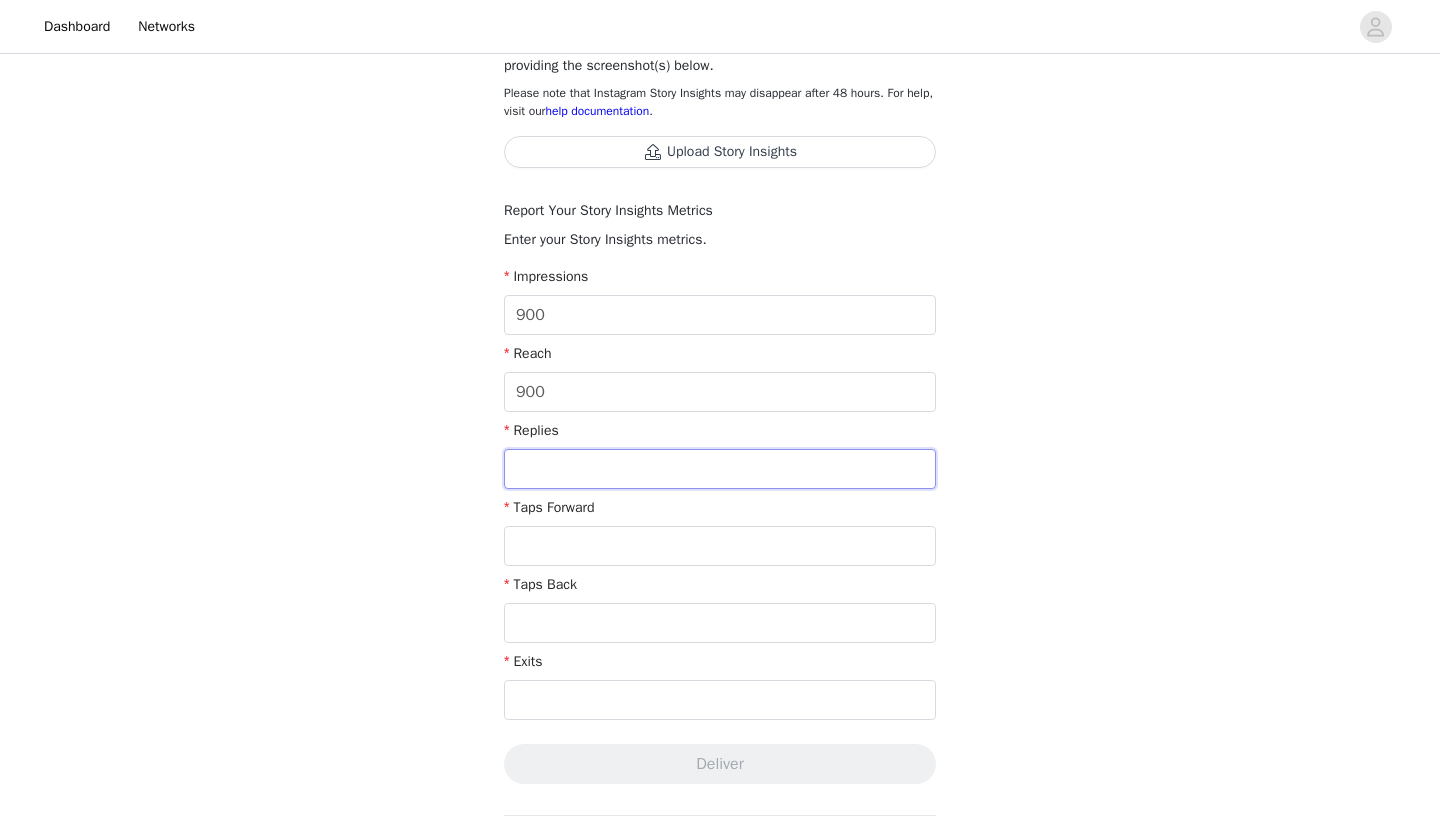 click at bounding box center (720, 469) 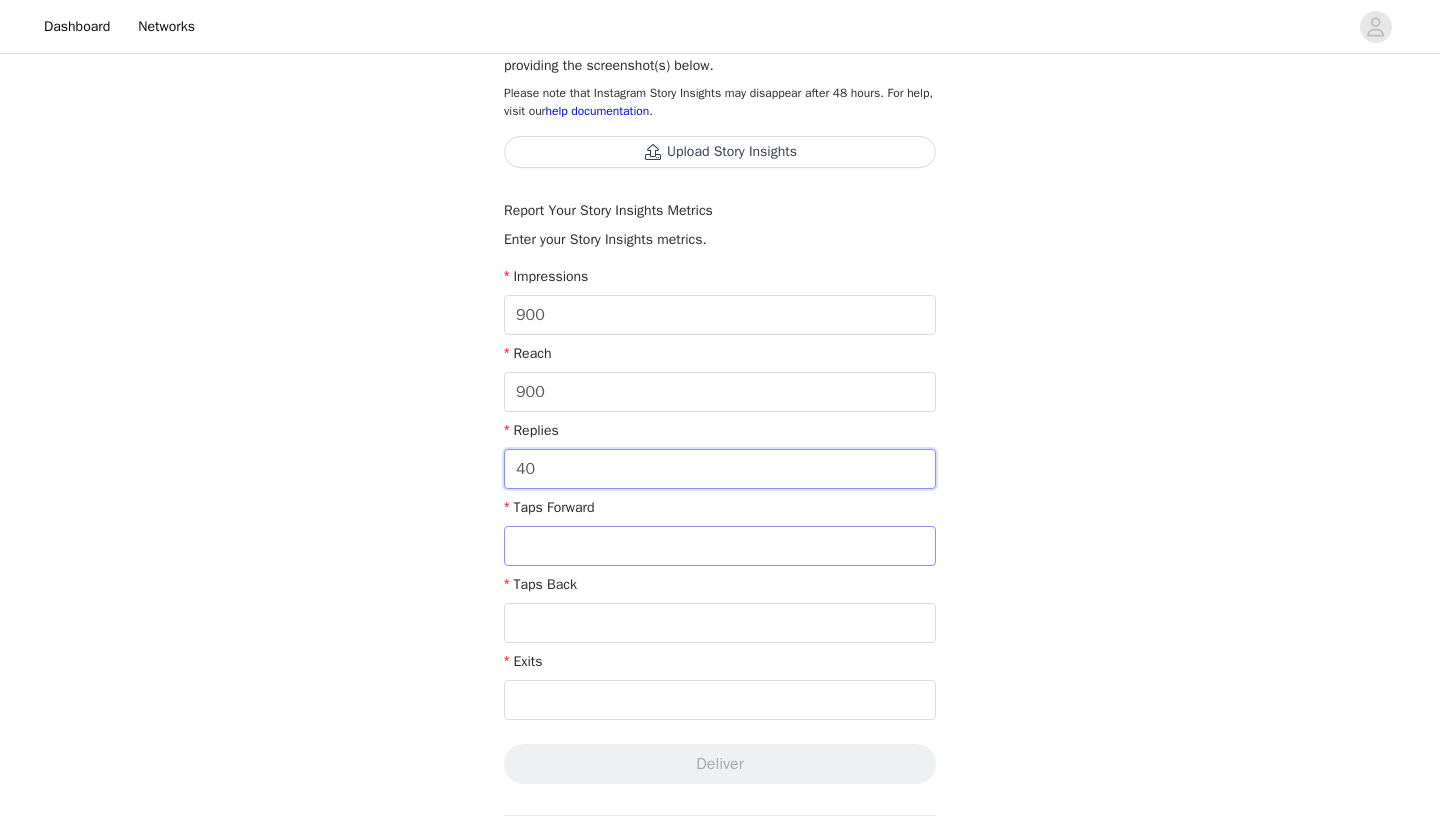 type on "40" 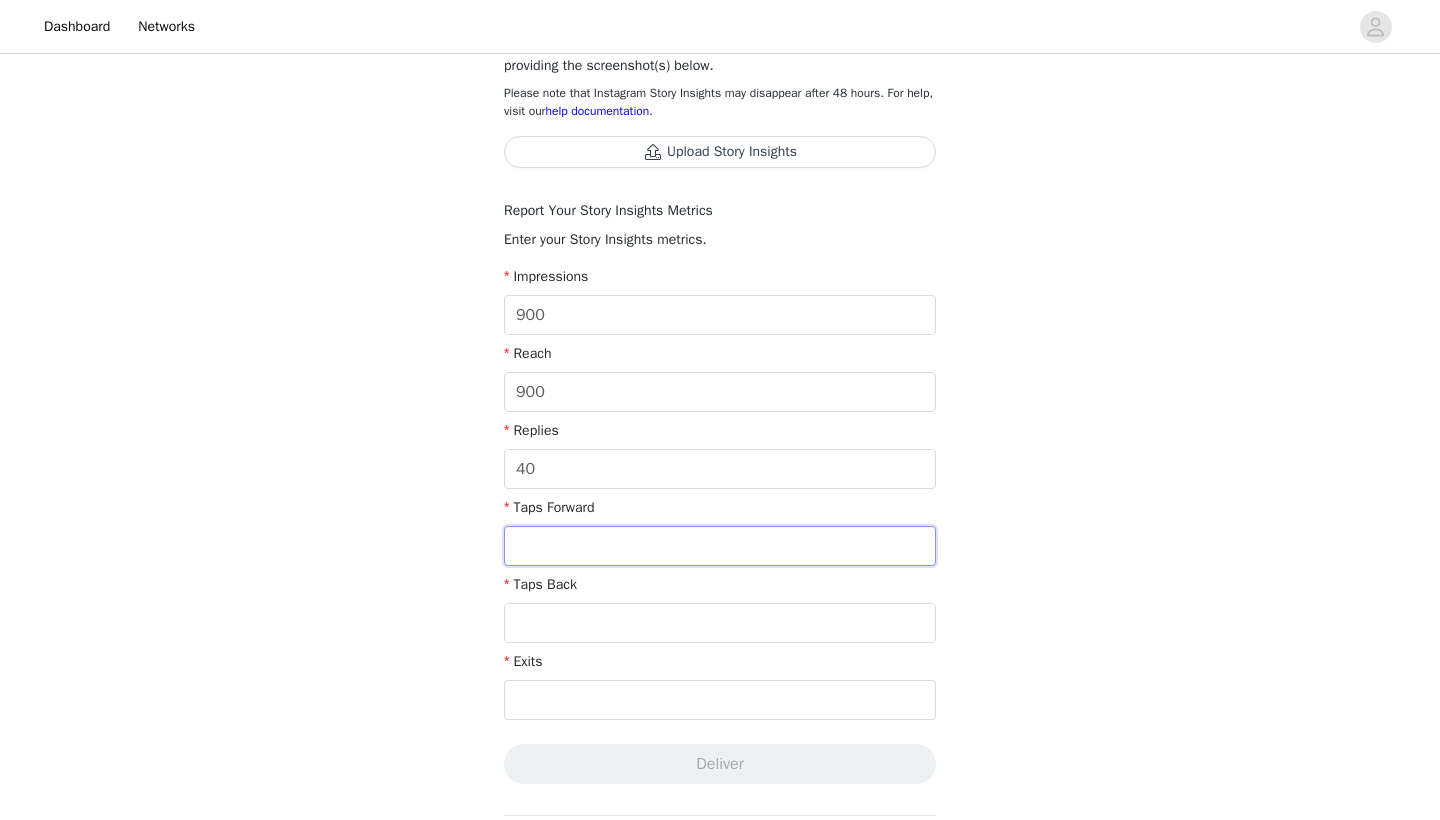 click at bounding box center [720, 546] 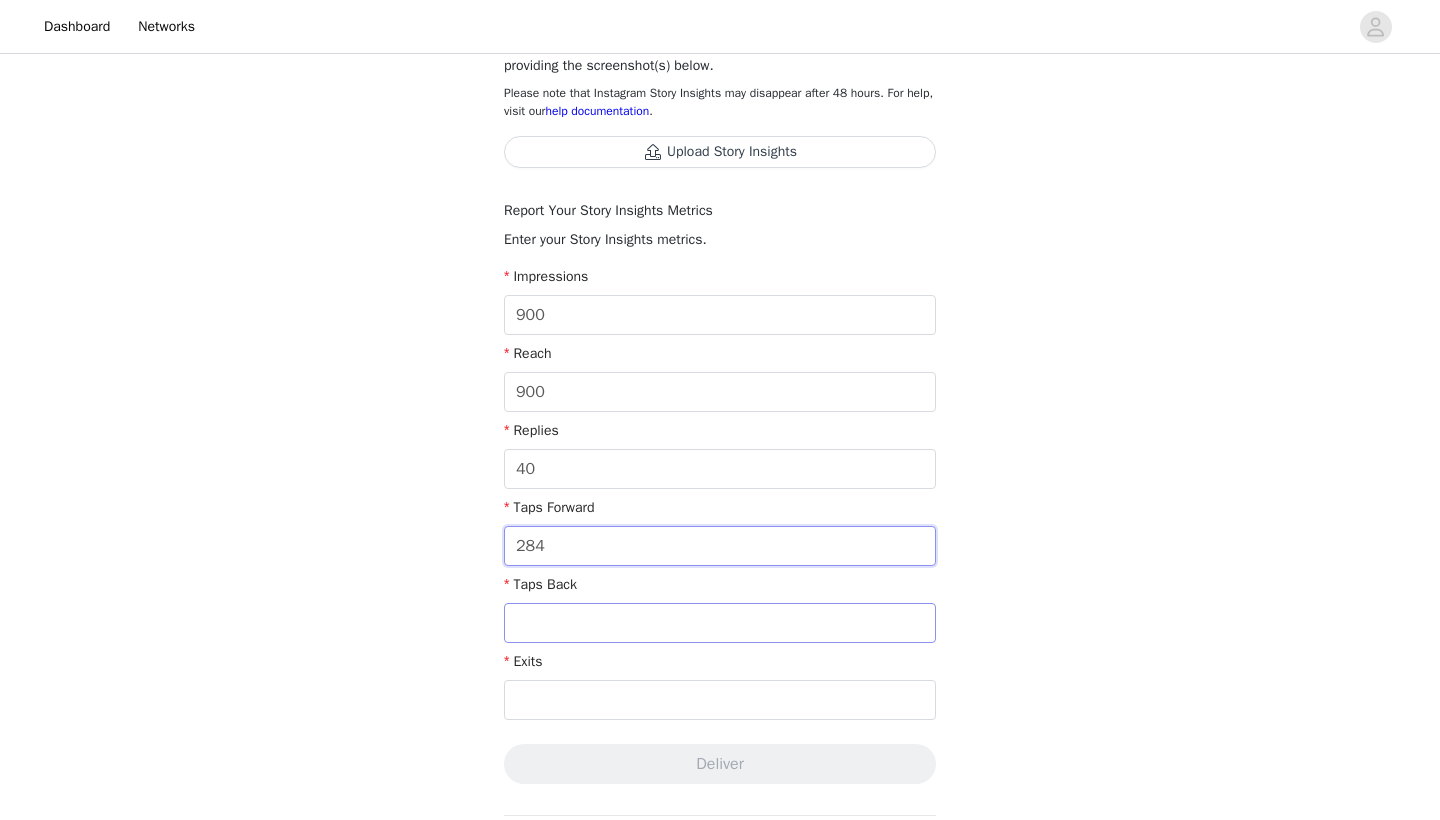type on "284" 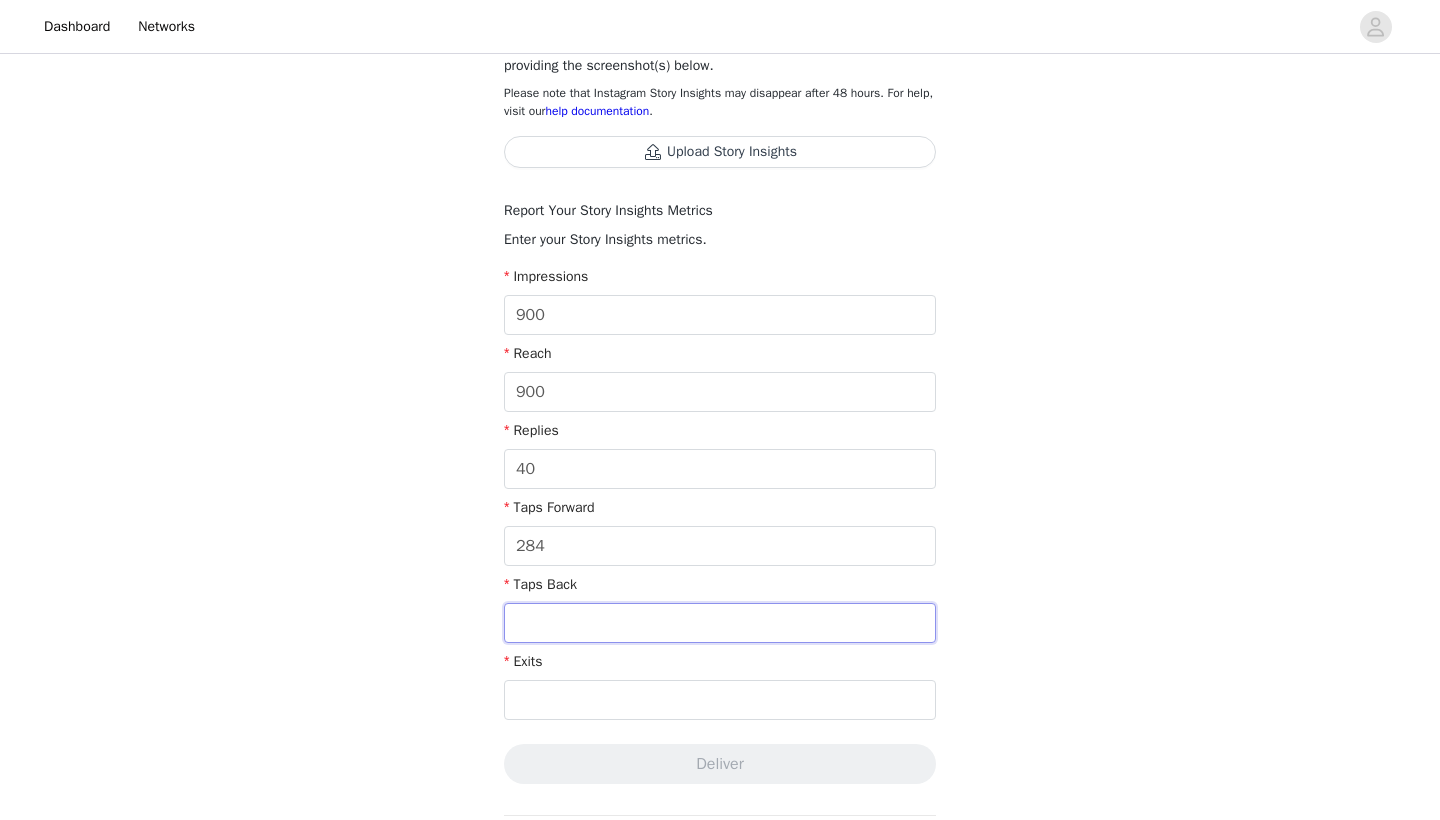 click at bounding box center [720, 623] 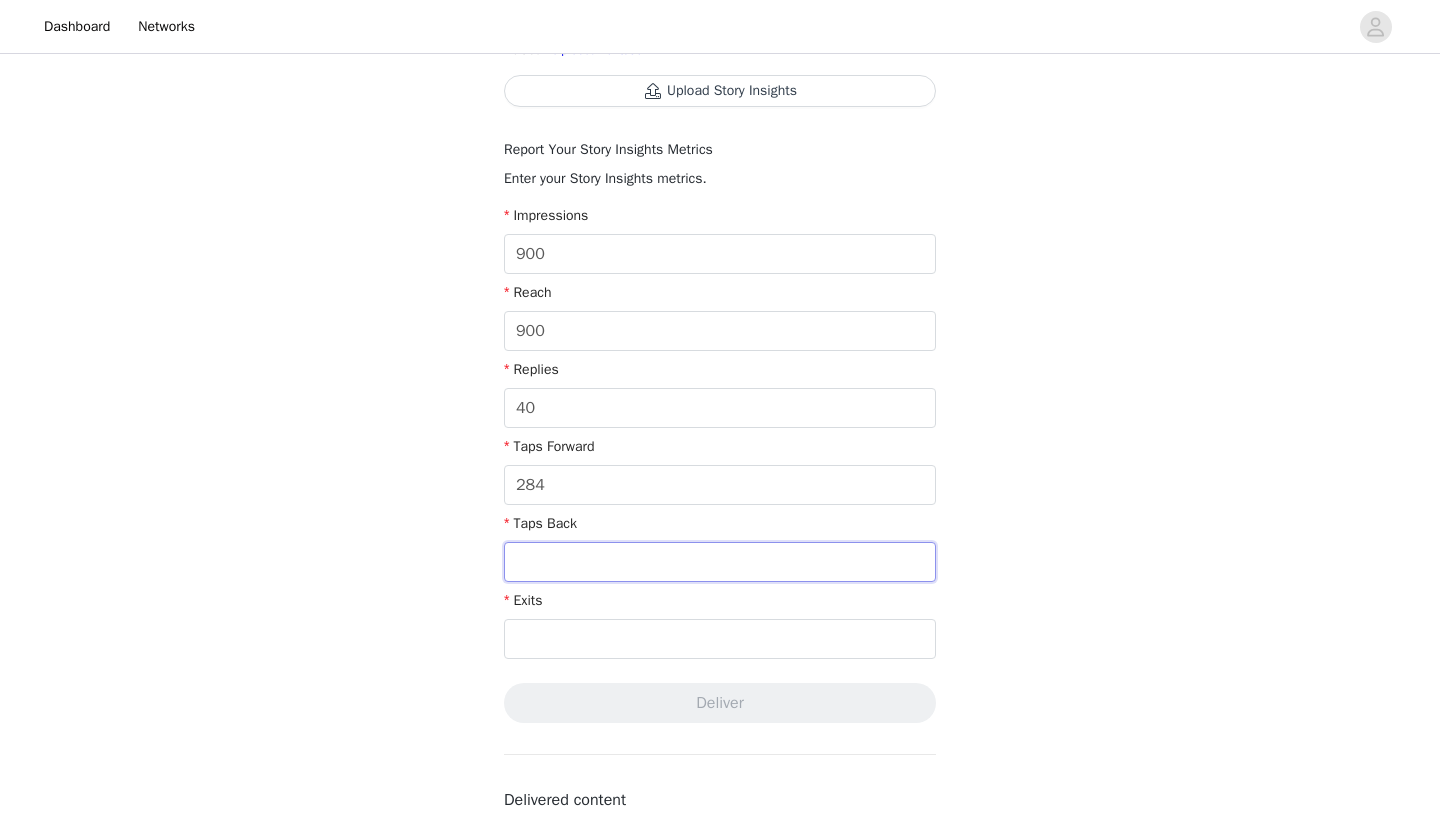 scroll, scrollTop: 392, scrollLeft: 0, axis: vertical 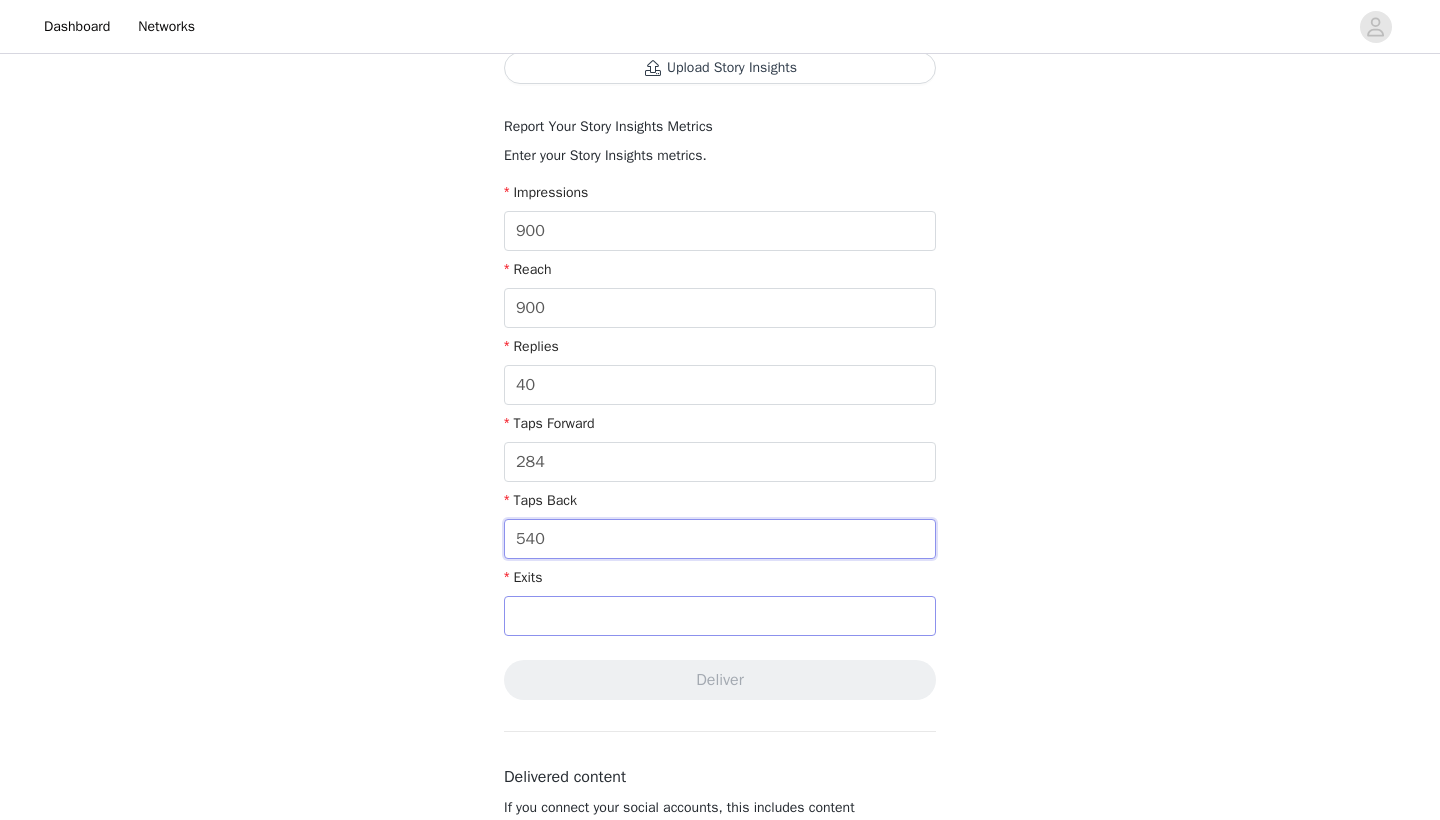 type on "540" 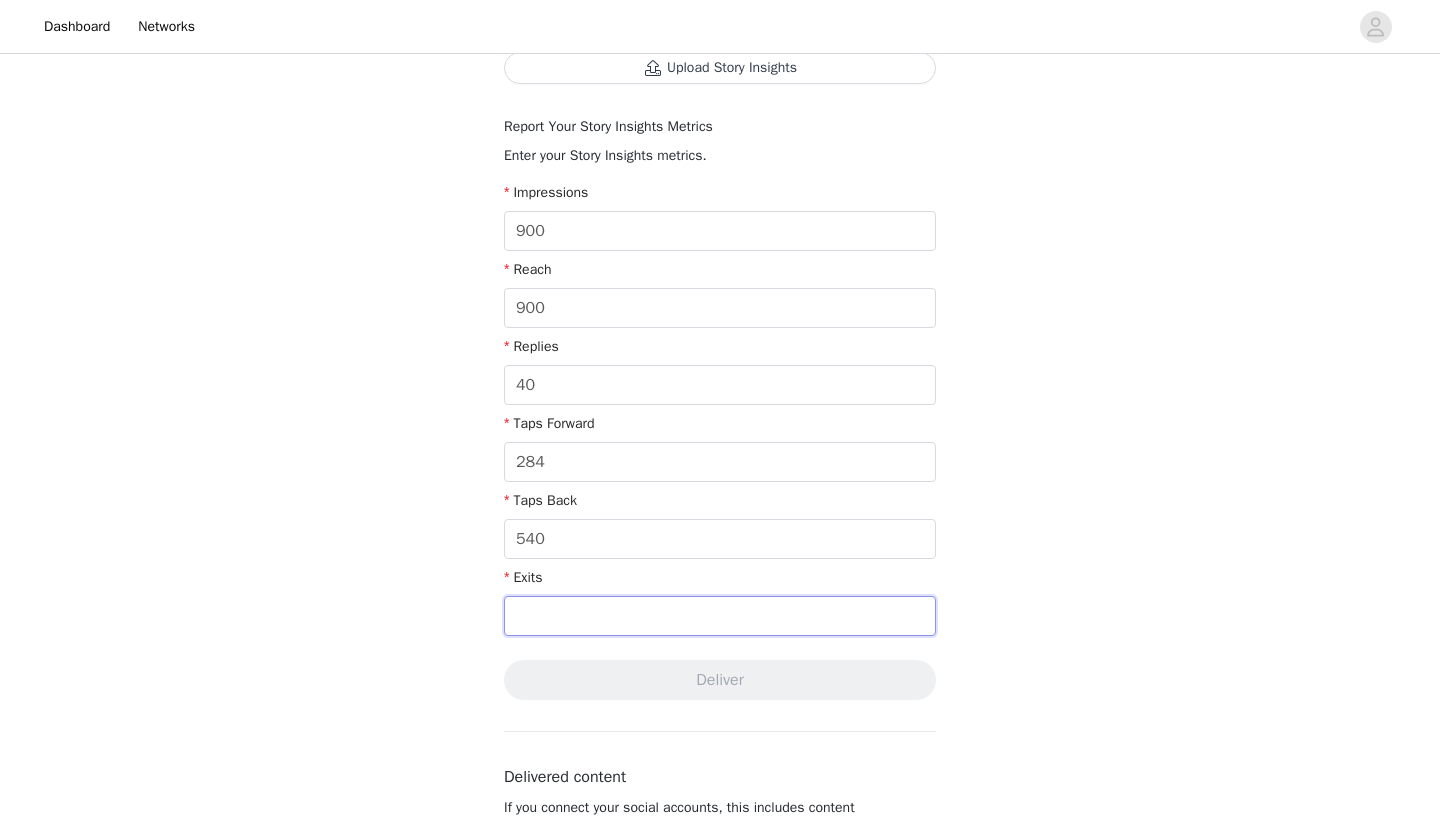 click at bounding box center [720, 616] 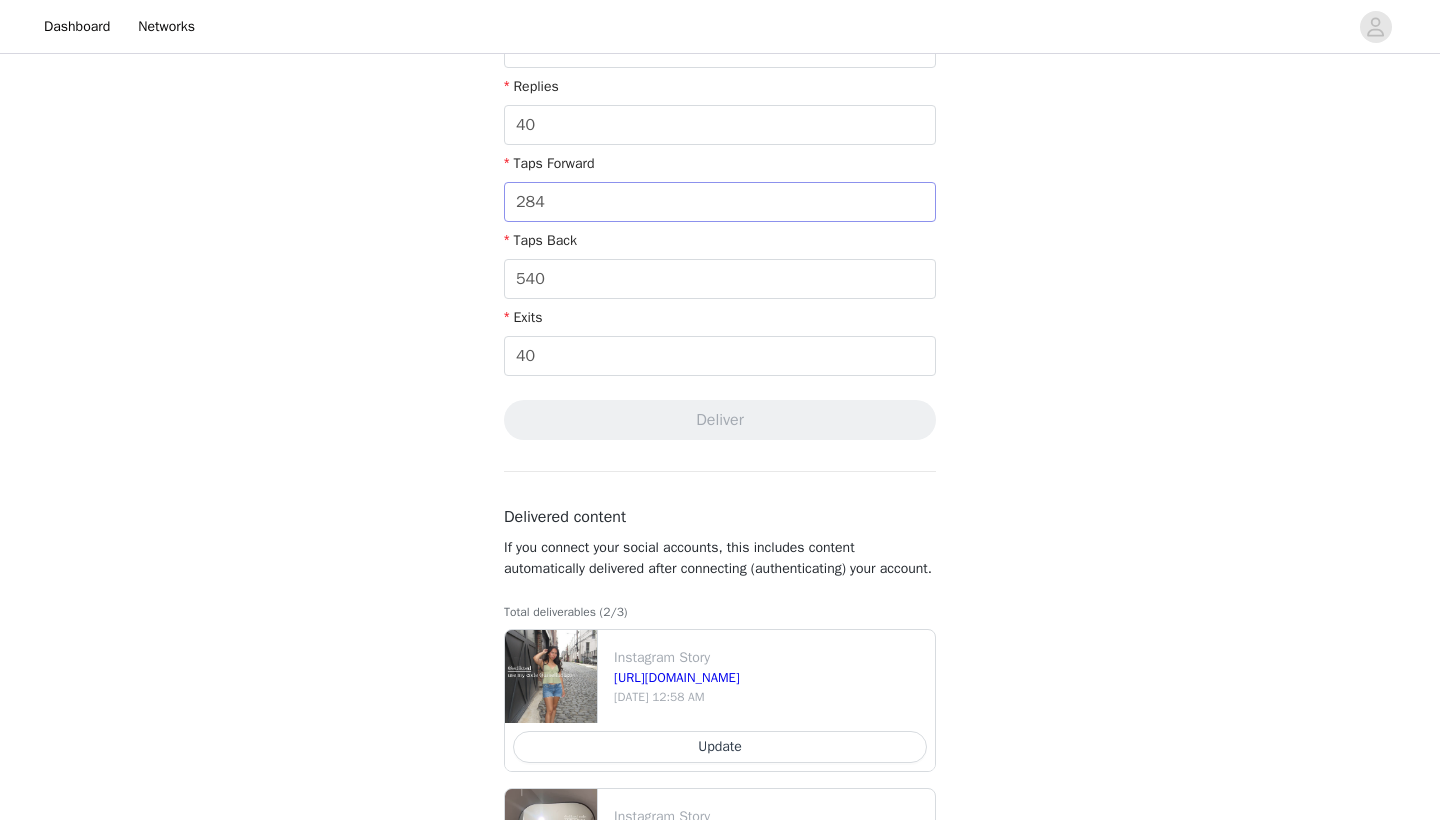 scroll, scrollTop: 669, scrollLeft: 0, axis: vertical 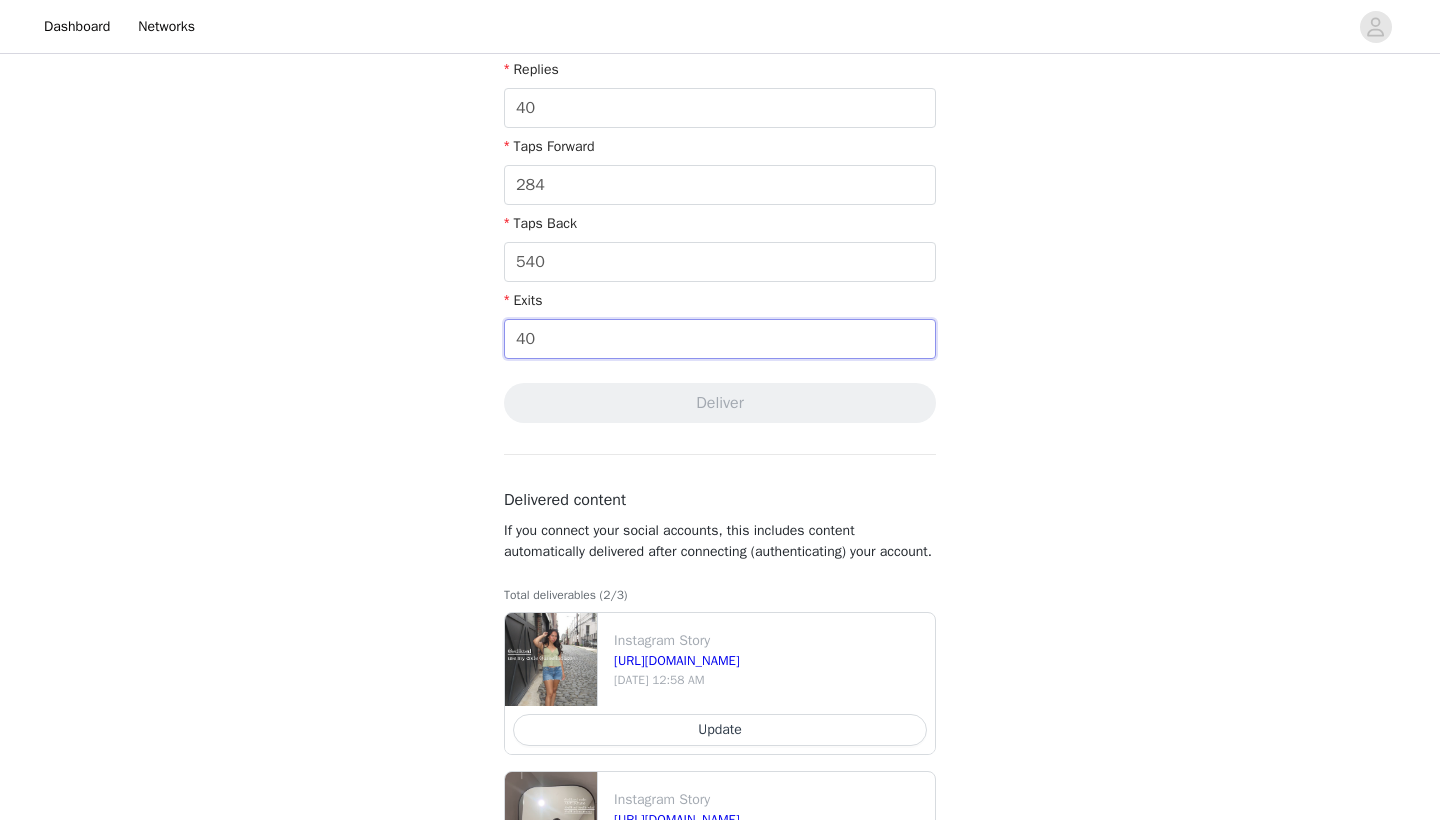 click on "40" at bounding box center [720, 339] 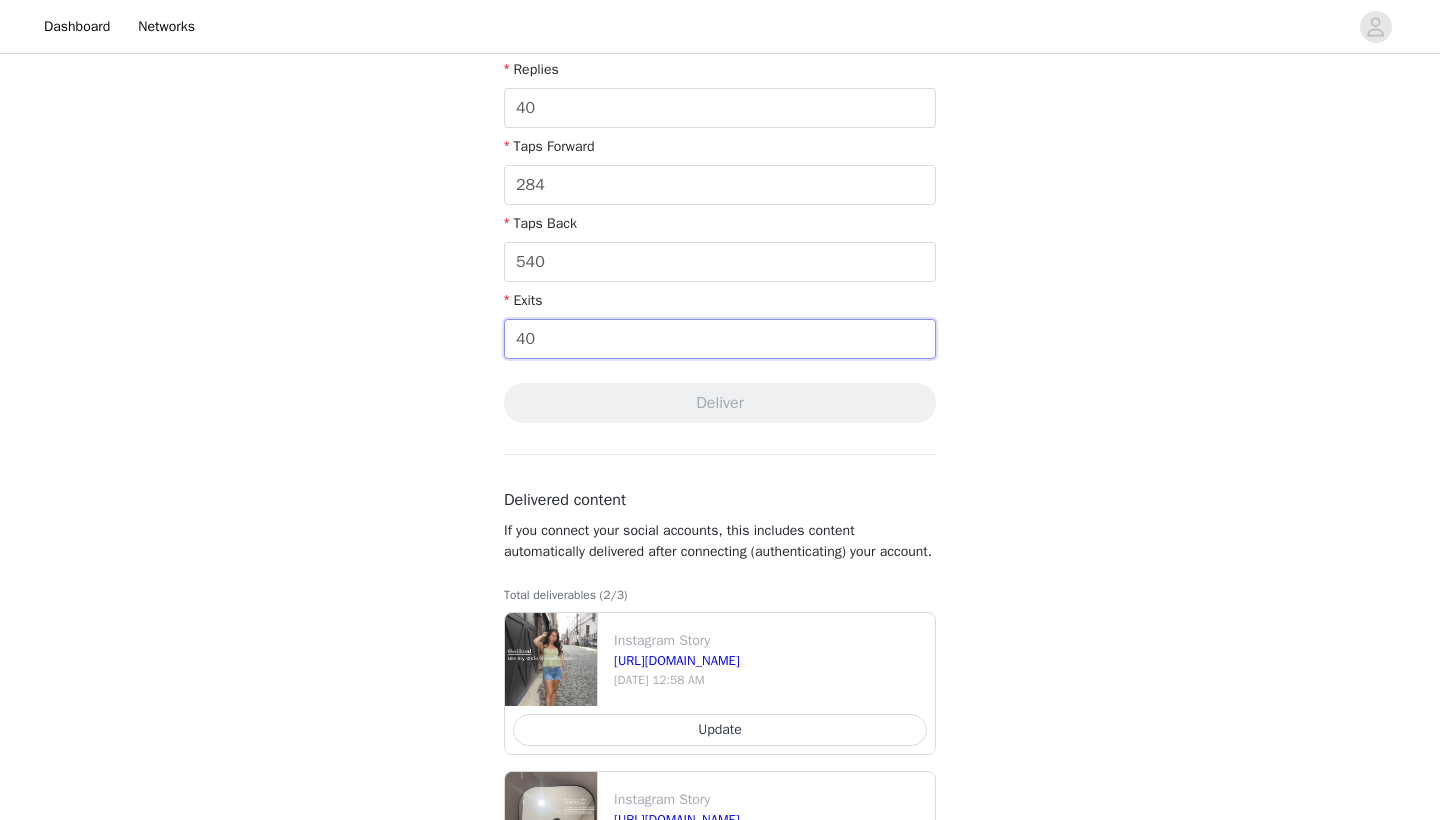 type on "4" 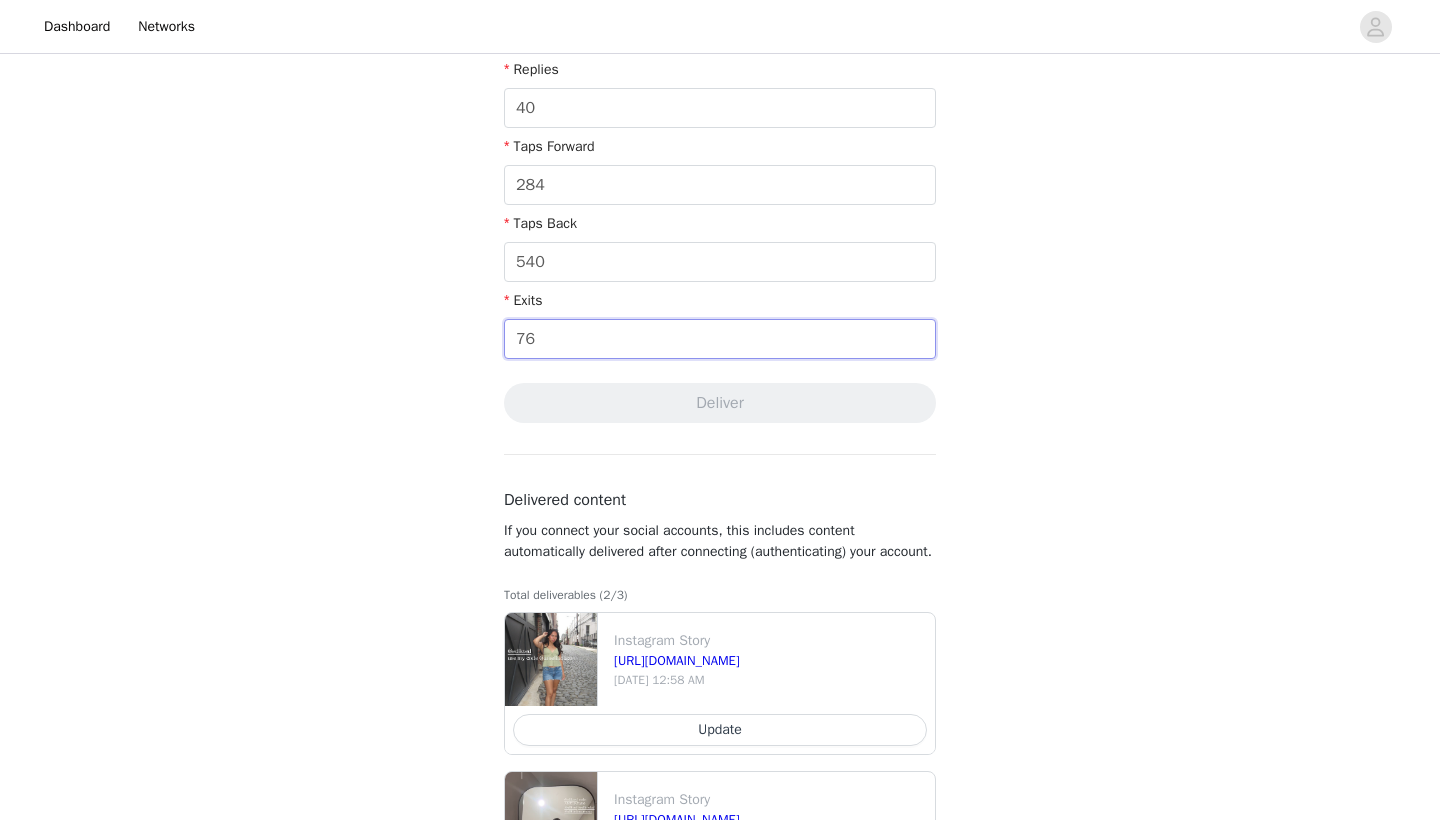 type on "76" 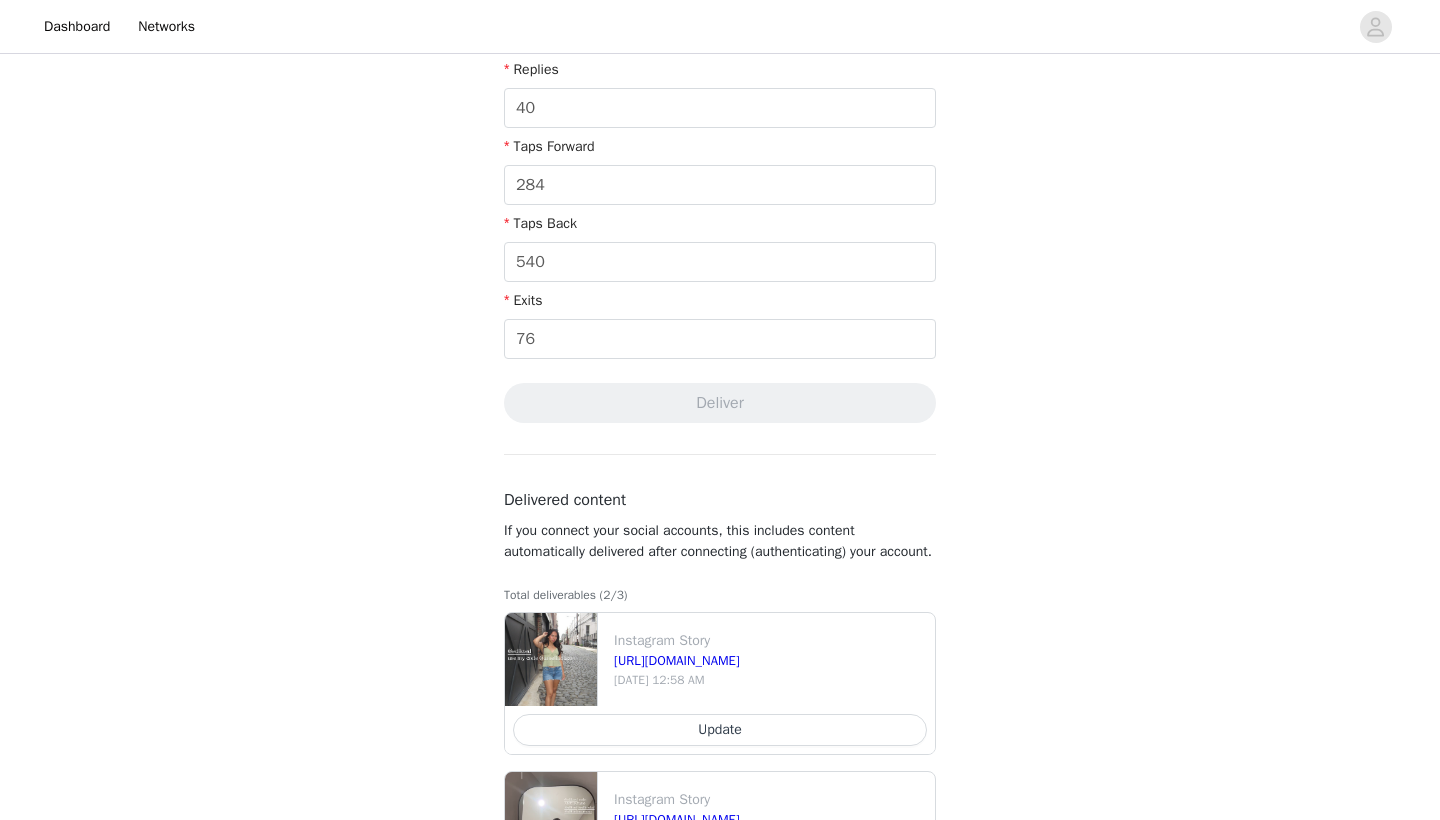 click on "Back
Your media has been delivered. Once your story ends, click "Upload Story
Insights" below
Upload Your Story Insights
After your Story has ended, report your Story Insights Metrics by providing the
screenshot(s) below.
Please note that Instagram Story Insights may disappear after 48 hours. For help, visit
our  help documentation .
Upload Story Insights   Report Your Story Insights Metrics   Enter your Story Insights metrics.   Impressions 900   Reach 900   Replies 40   Taps Forward 284   Taps Back 540   Exits 76   Deliver     Delivered content
If you connect your social accounts, this includes content automatically delivered after connecting
(authenticating) your account." at bounding box center (720, 215) 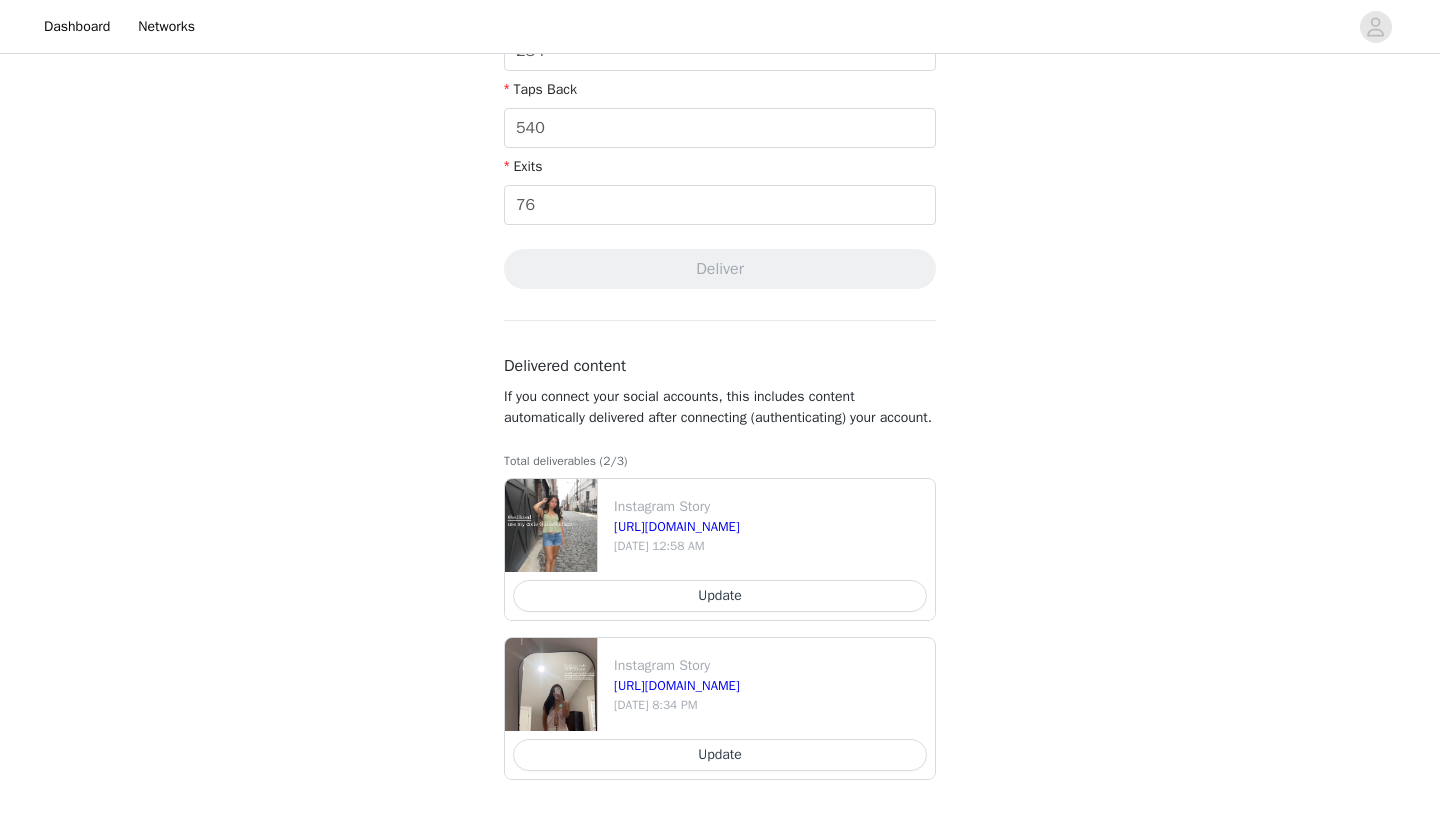 scroll, scrollTop: 824, scrollLeft: 0, axis: vertical 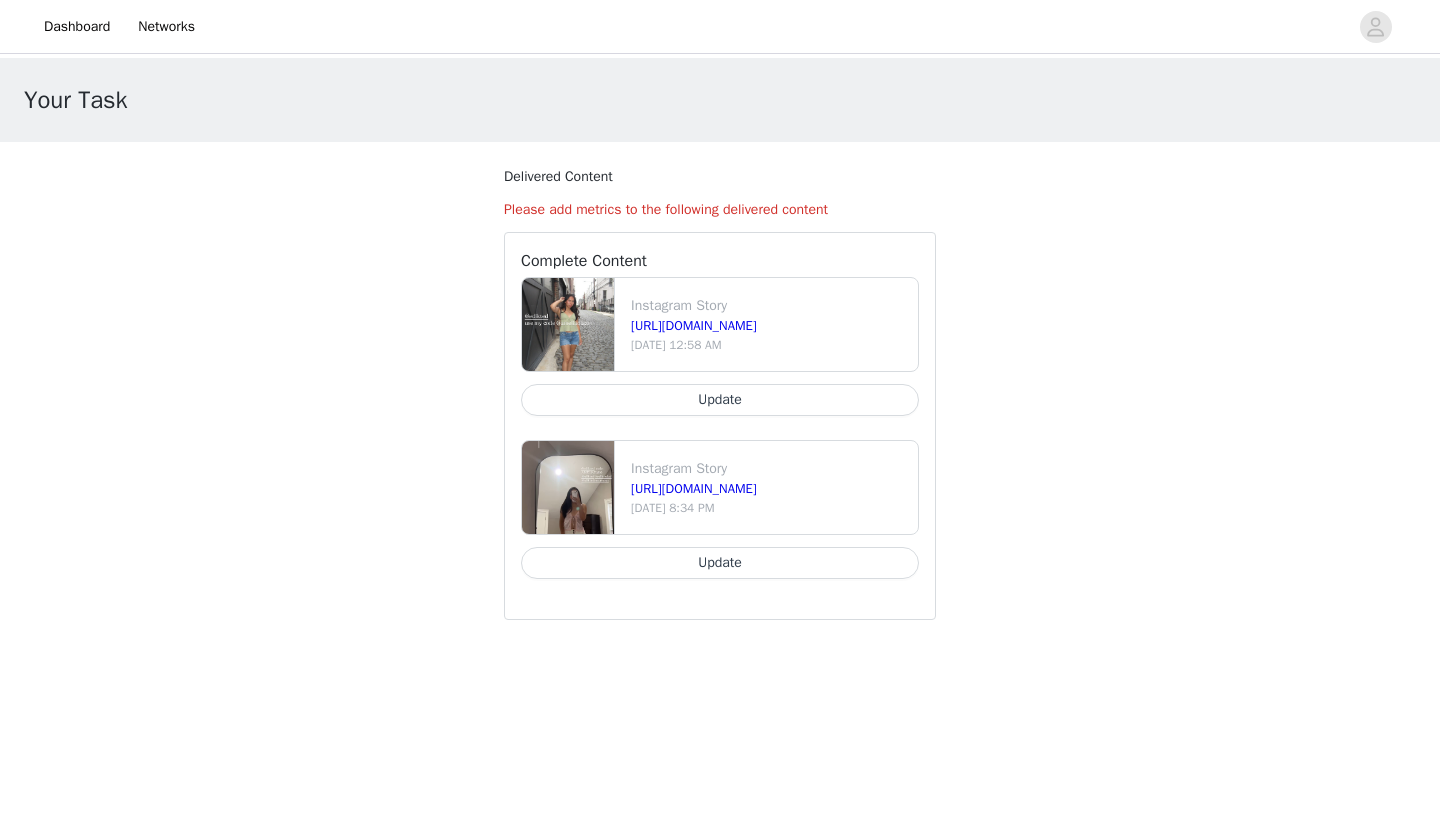 click on "Update" at bounding box center (720, 400) 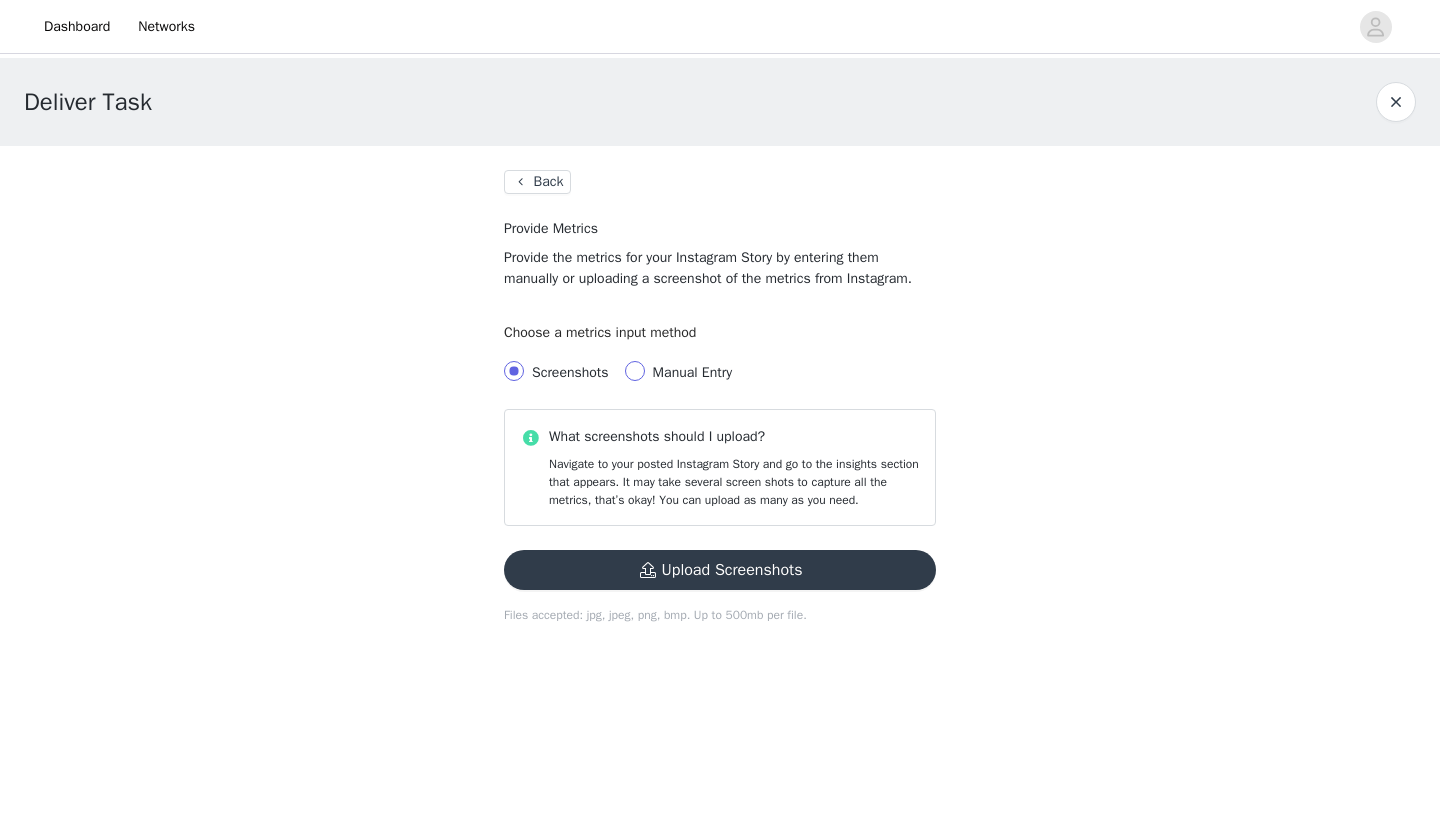 click at bounding box center [635, 371] 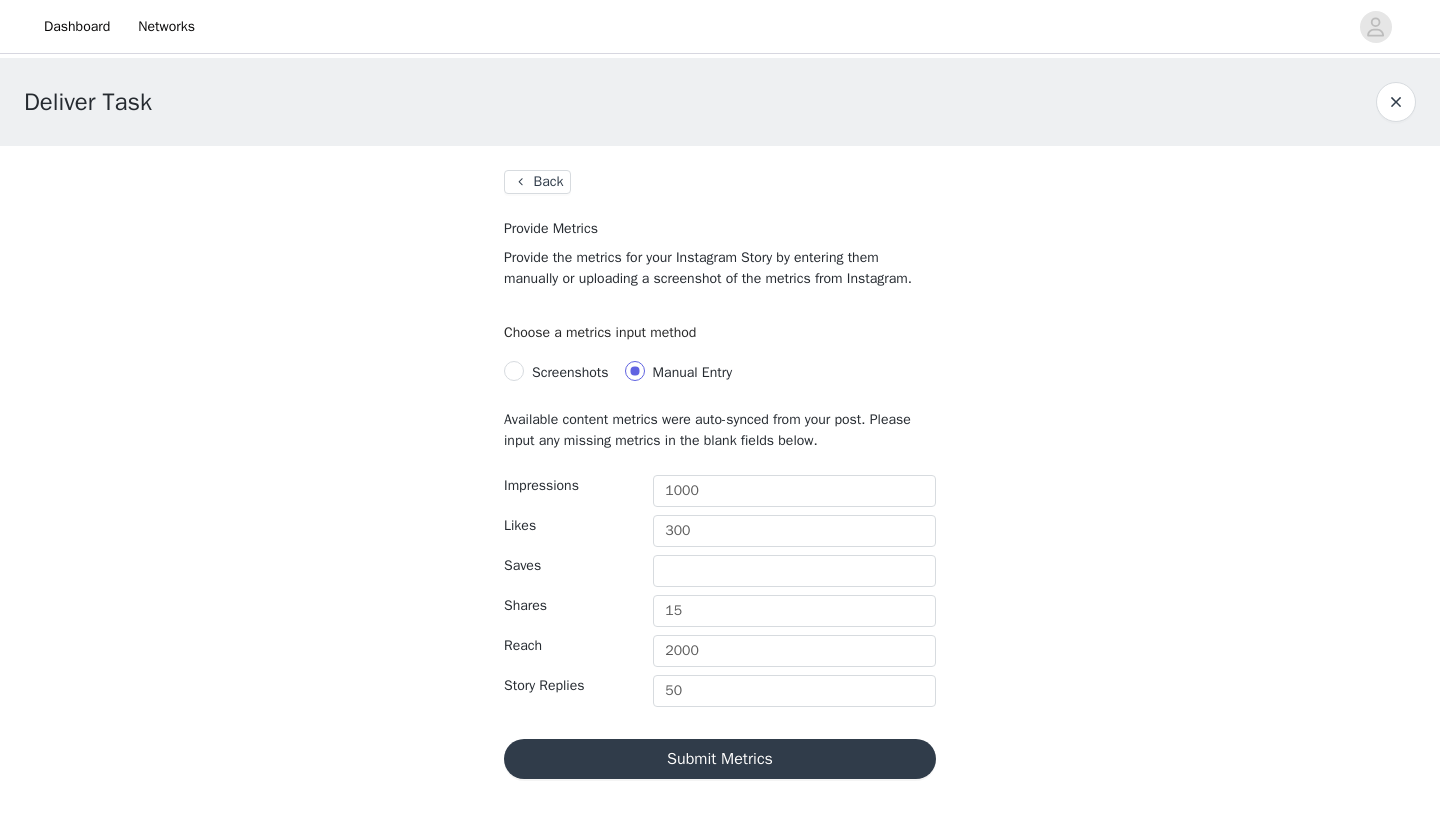 scroll, scrollTop: 0, scrollLeft: 0, axis: both 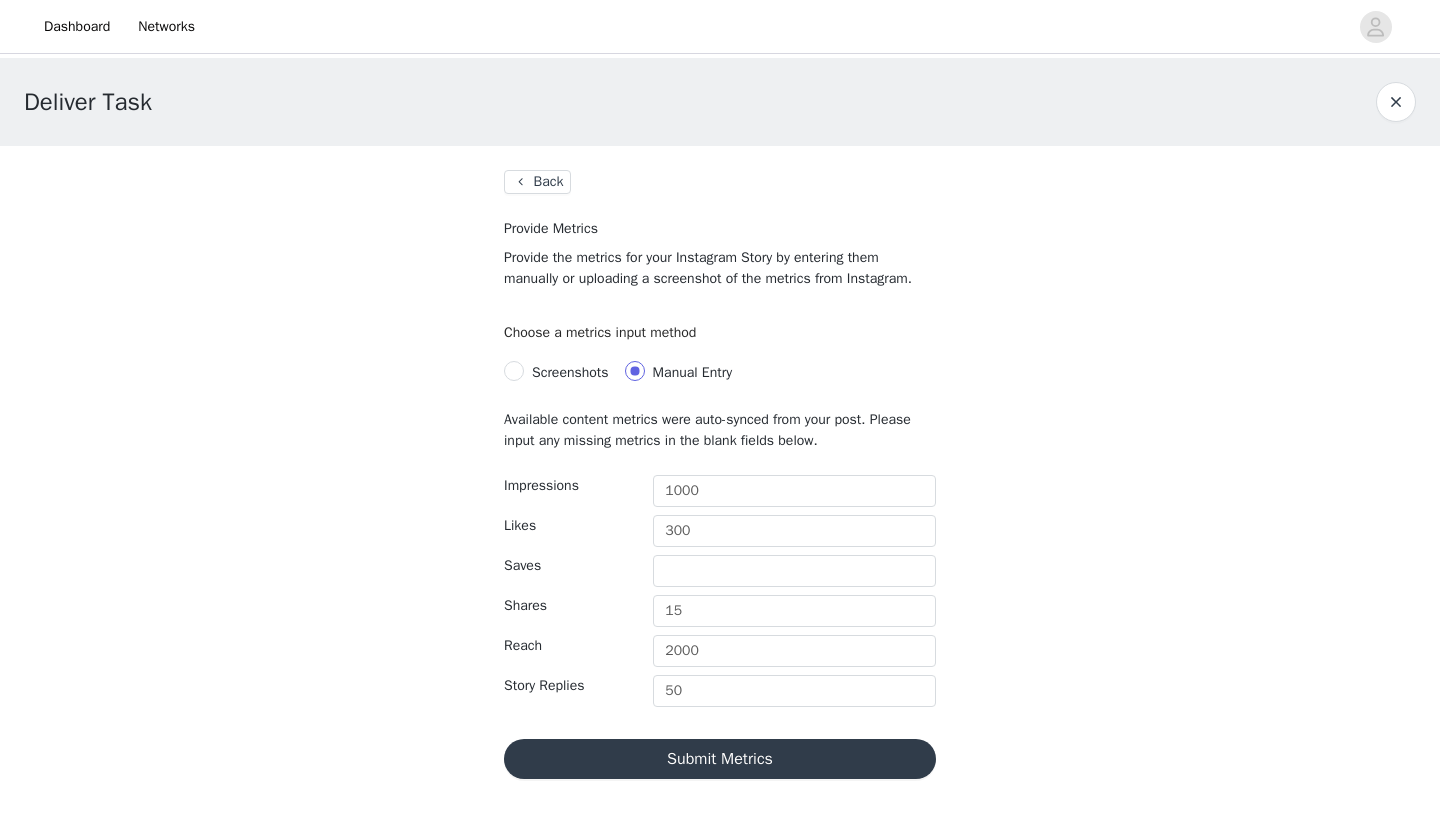 click on "Submit Metrics" at bounding box center (720, 759) 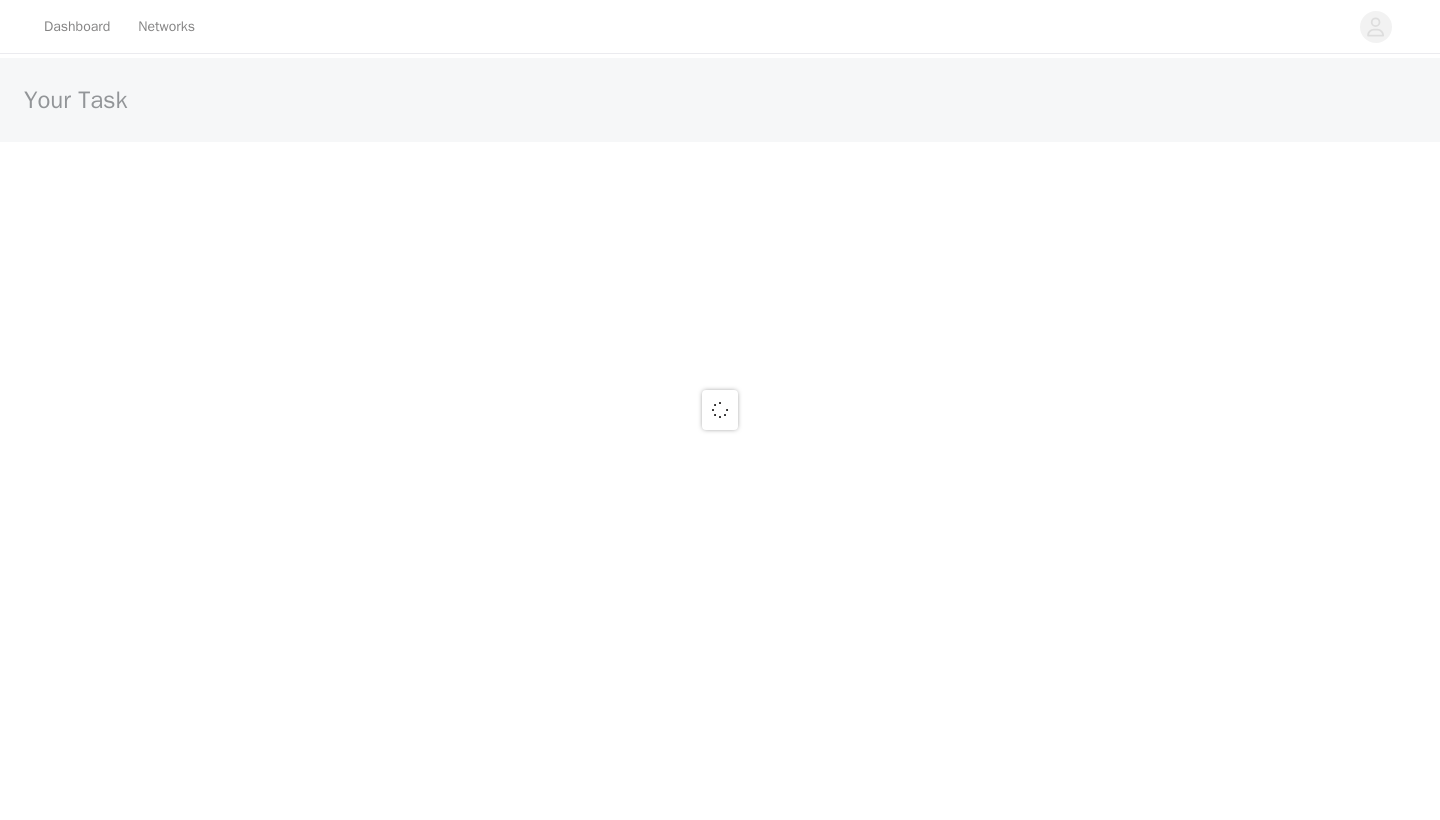 scroll, scrollTop: 0, scrollLeft: 0, axis: both 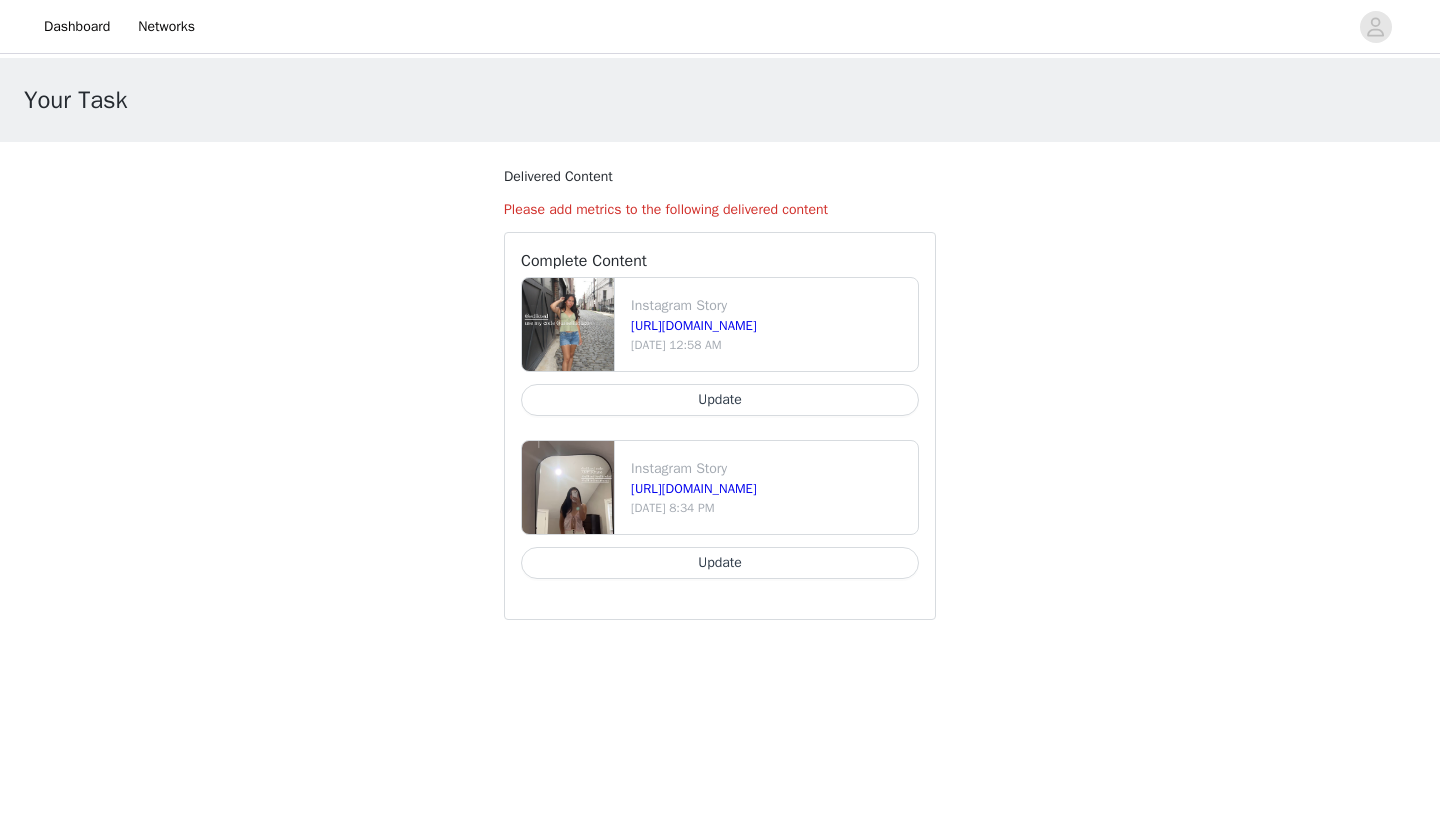click on "Your Task" at bounding box center [76, 100] 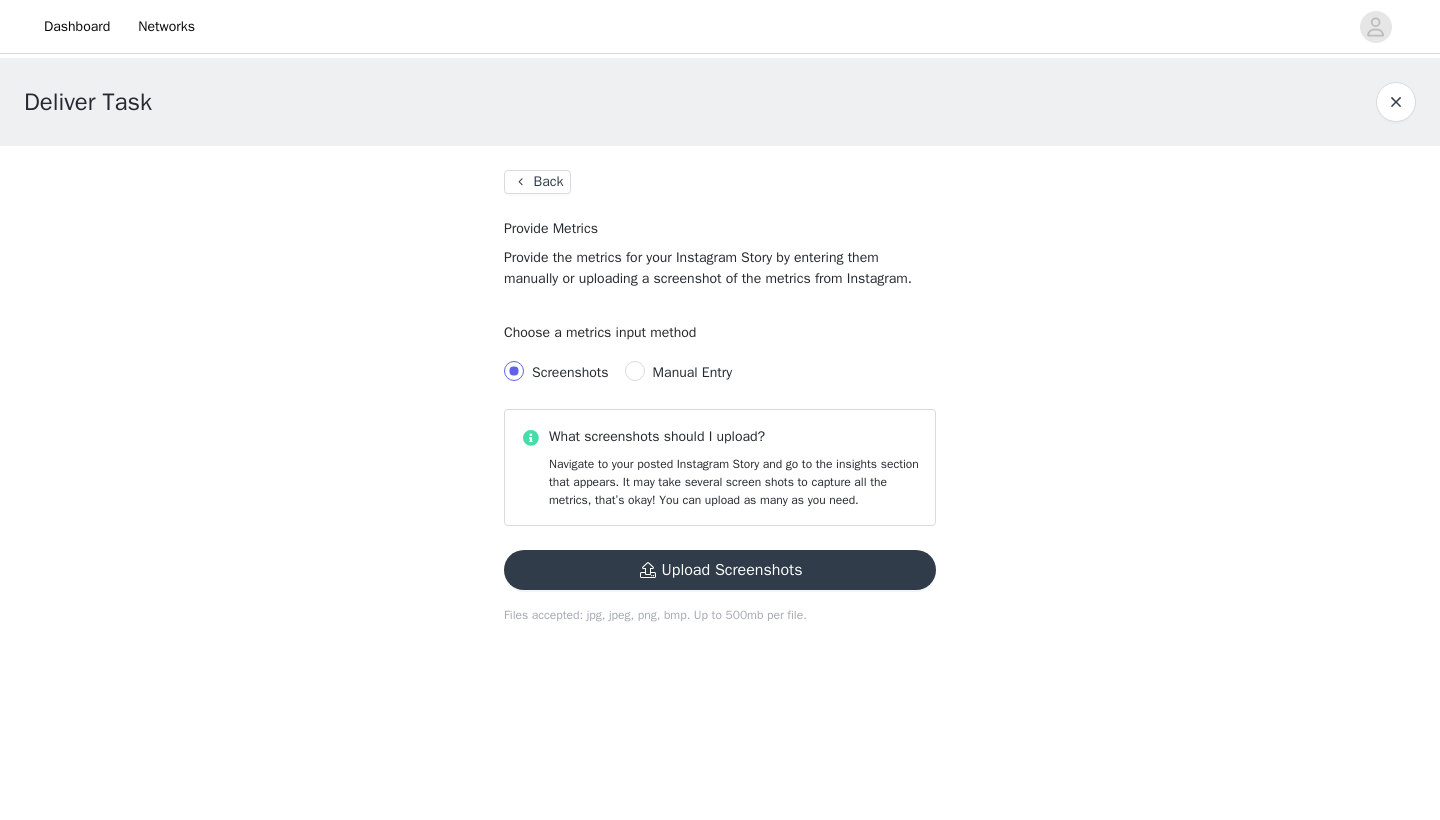 click on "Back" at bounding box center [537, 182] 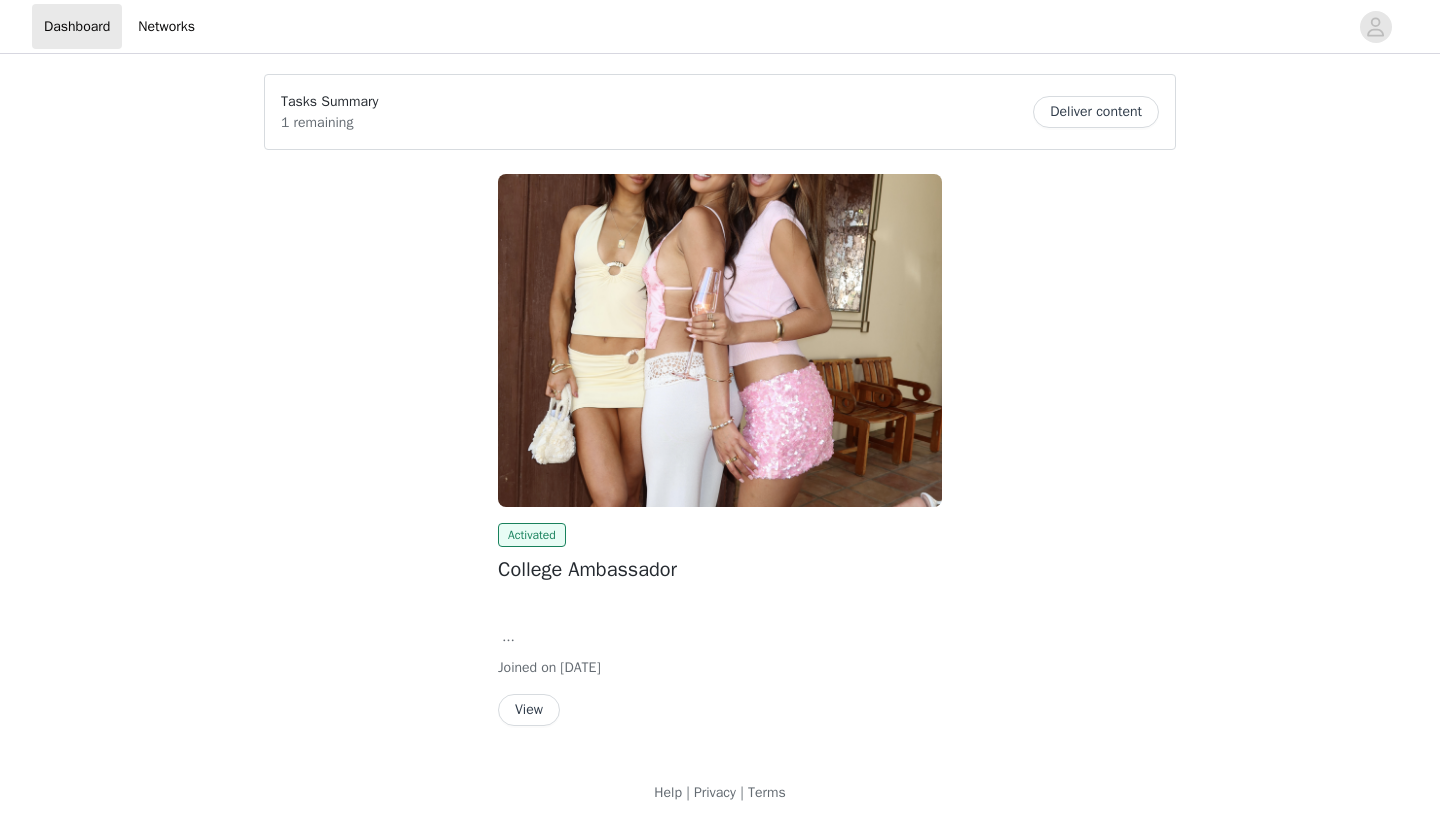 scroll, scrollTop: 0, scrollLeft: 0, axis: both 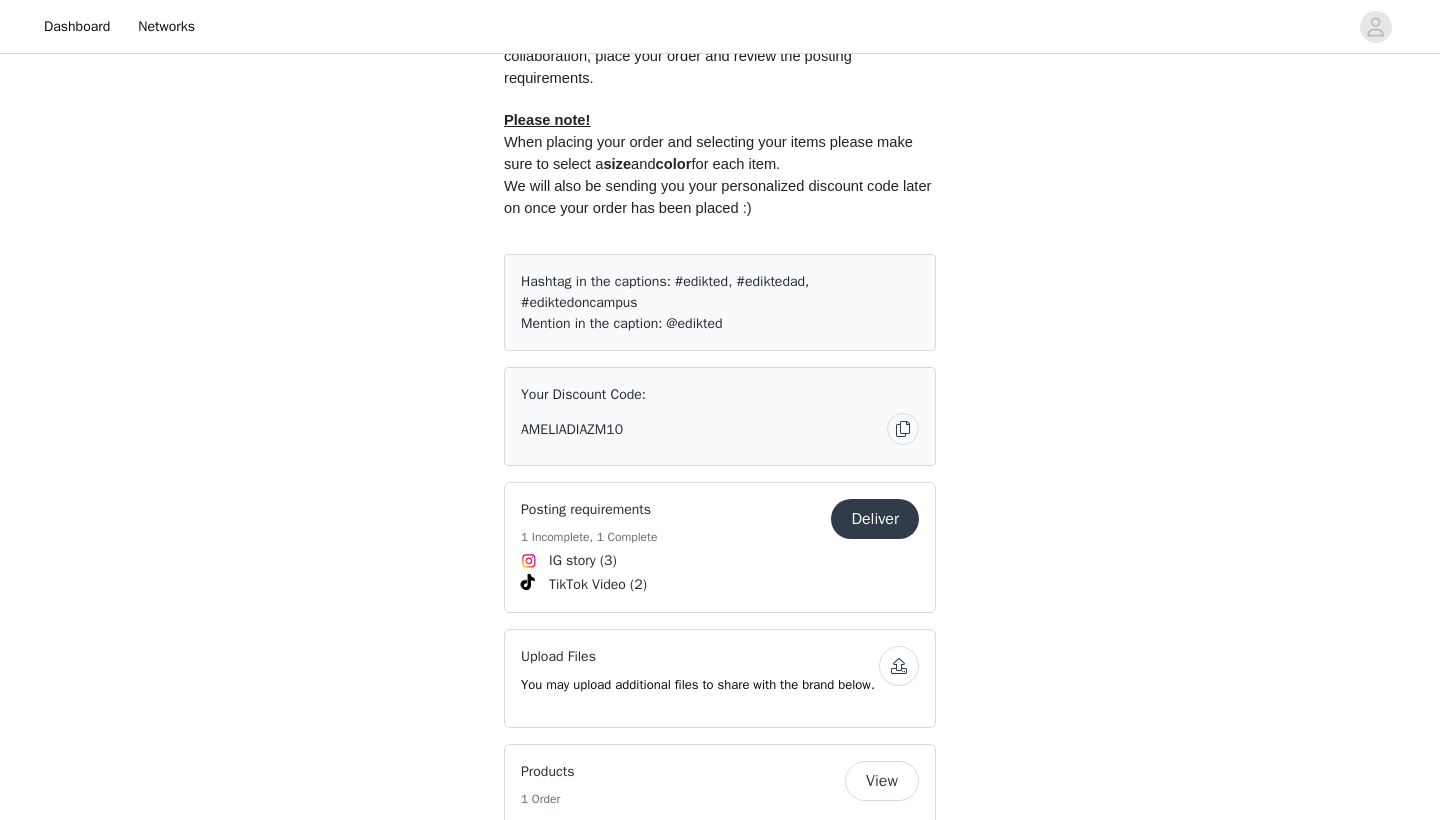 click on "Deliver" at bounding box center [875, 519] 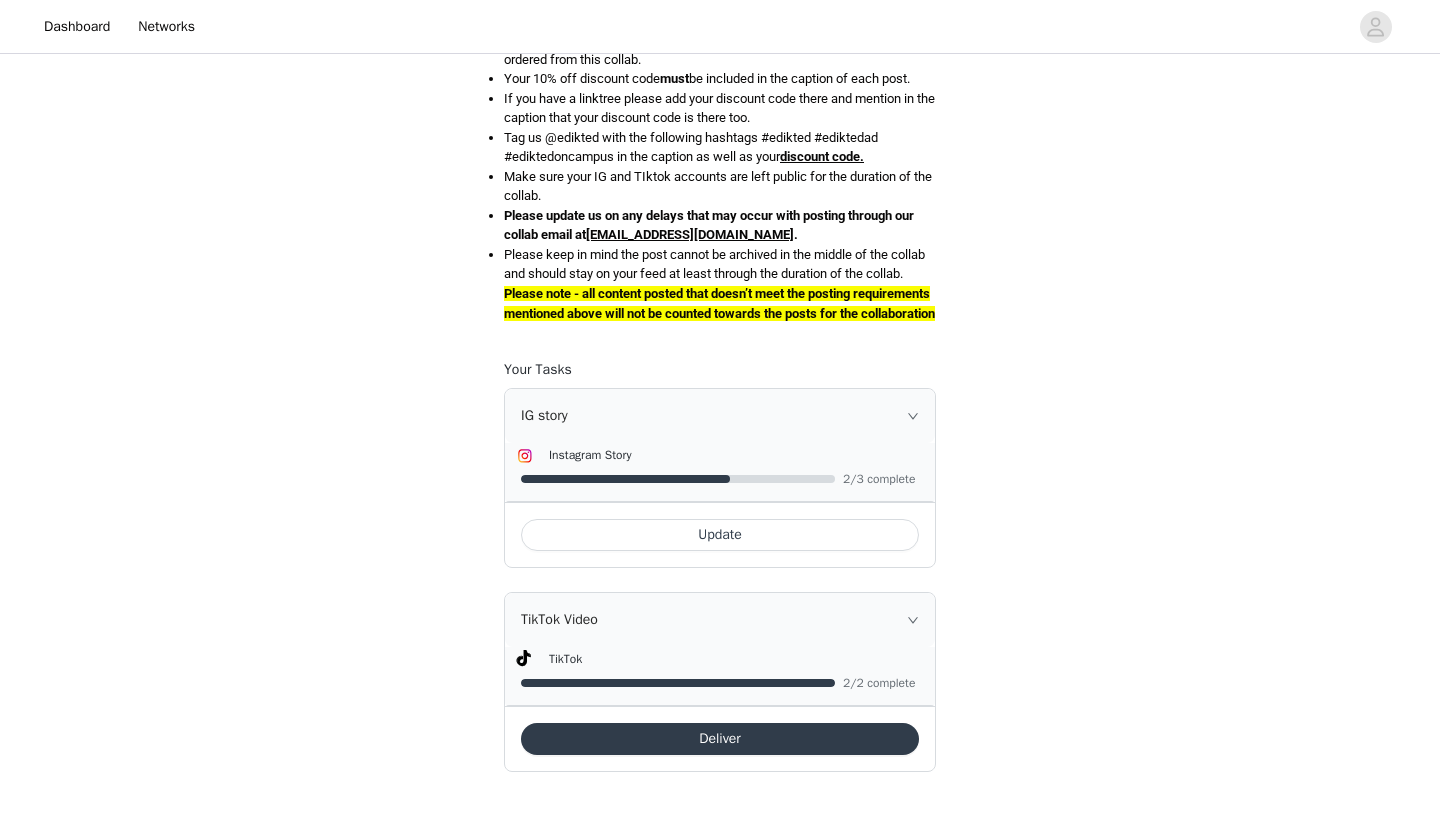 scroll, scrollTop: 875, scrollLeft: 0, axis: vertical 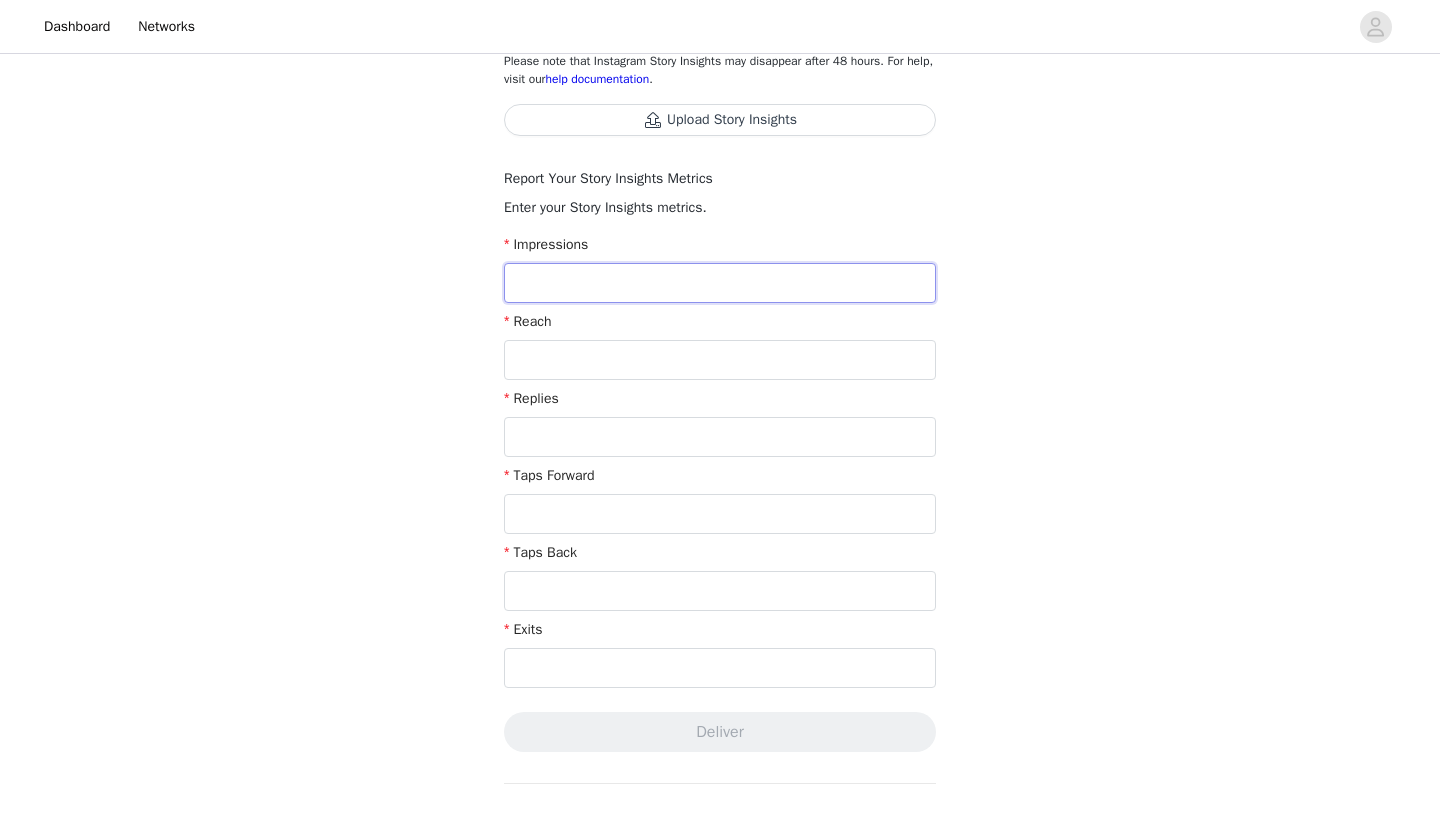 click at bounding box center (720, 283) 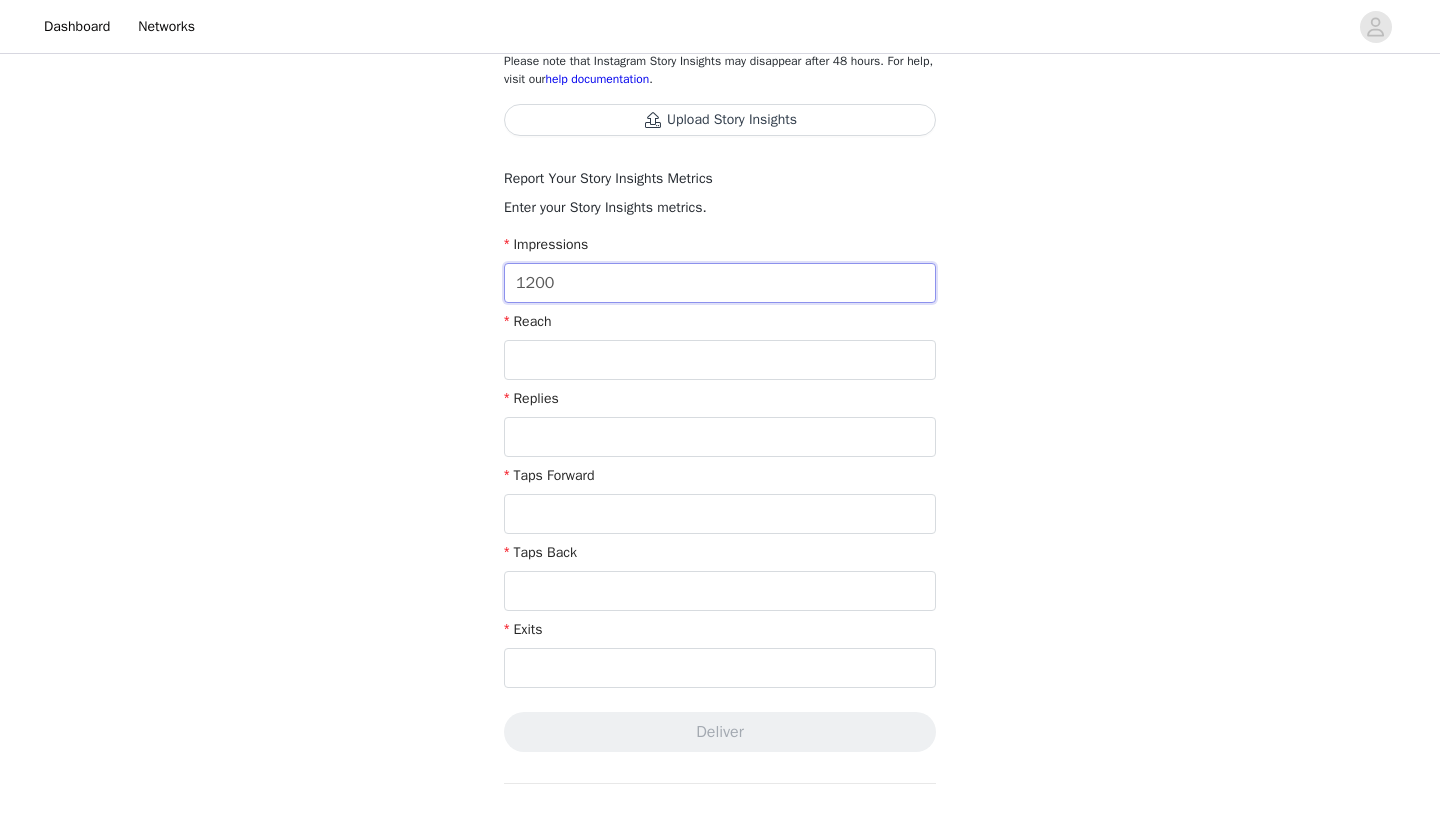 type on "1,200" 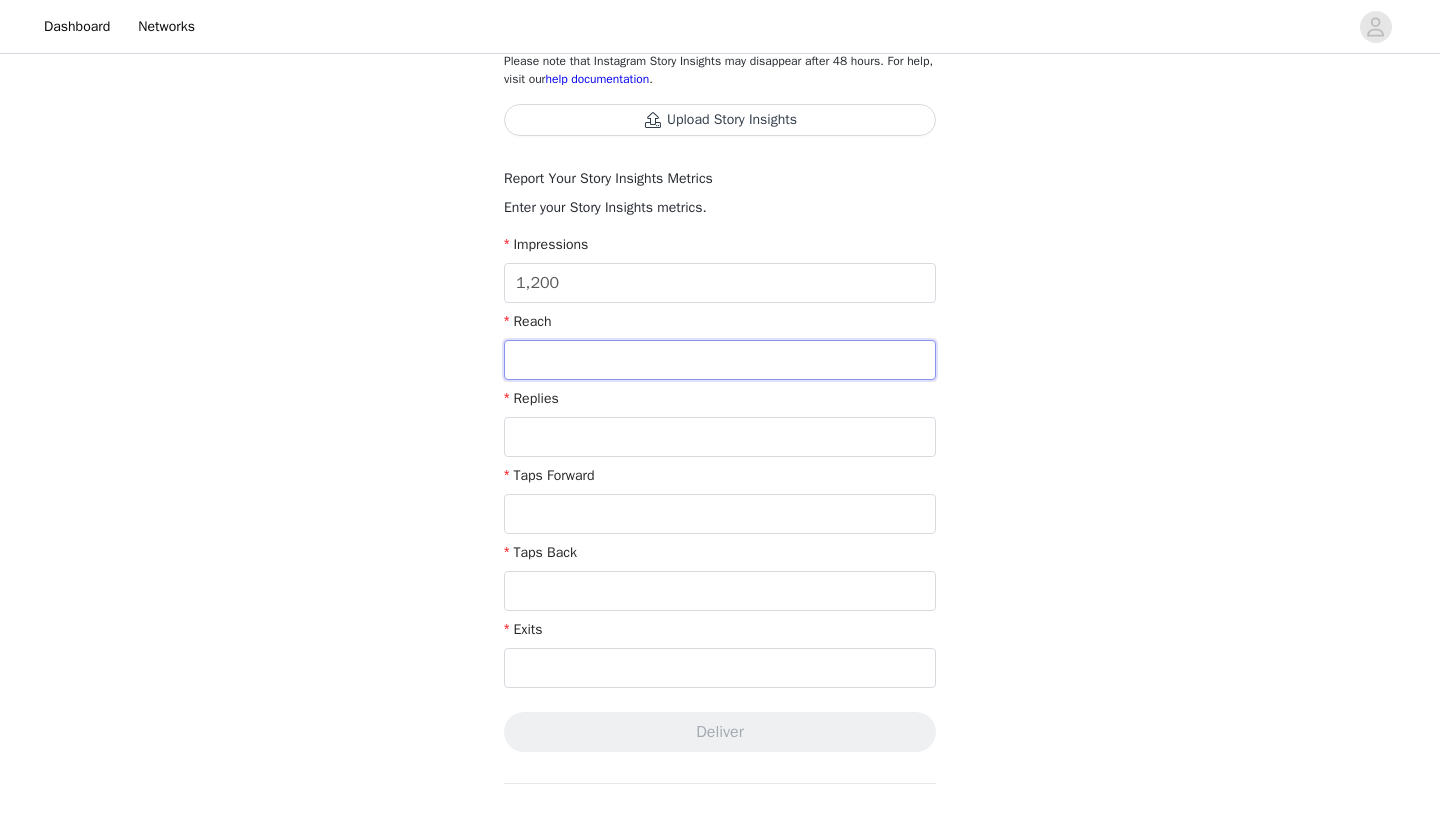 click at bounding box center [720, 360] 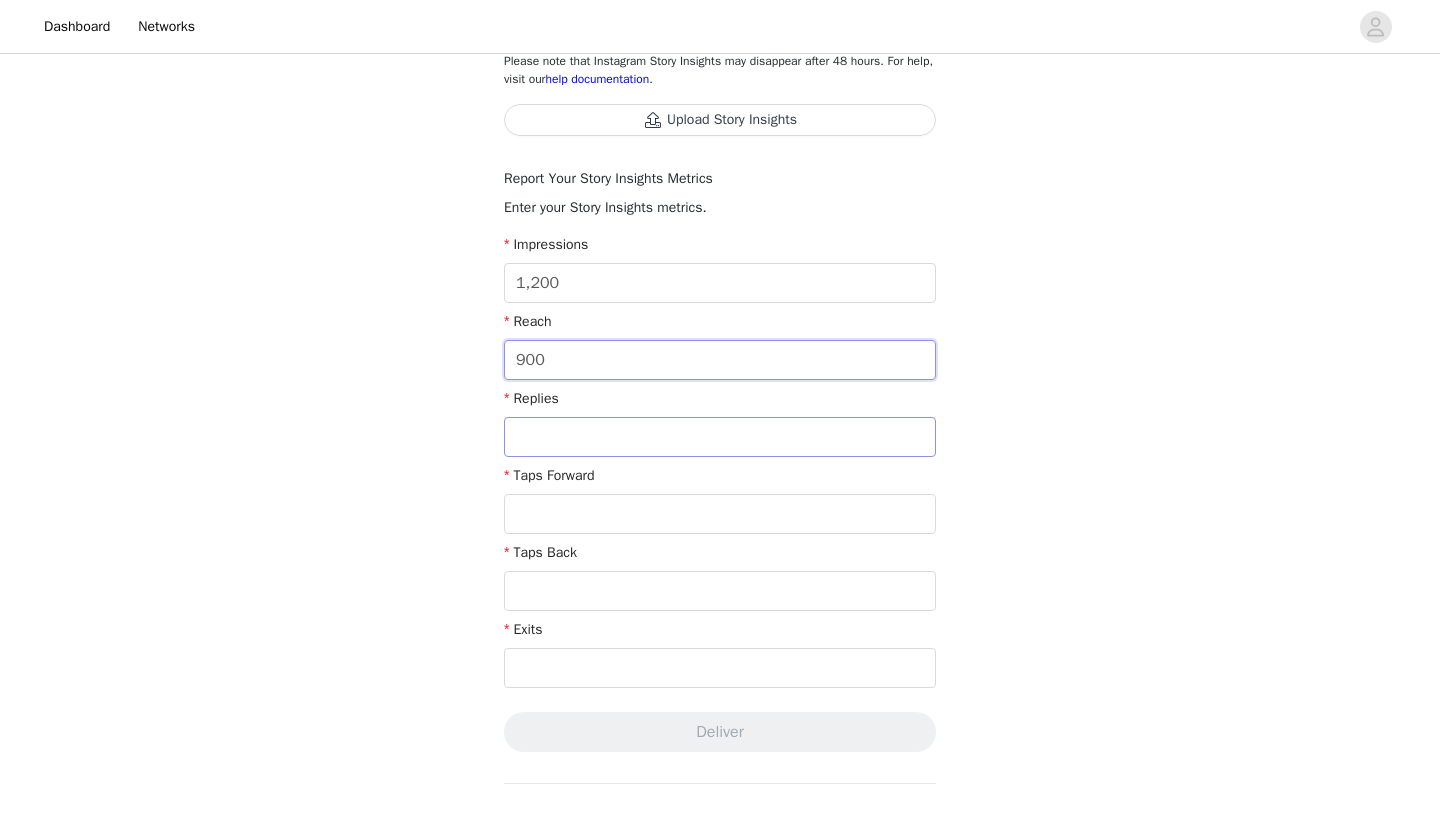 type on "900" 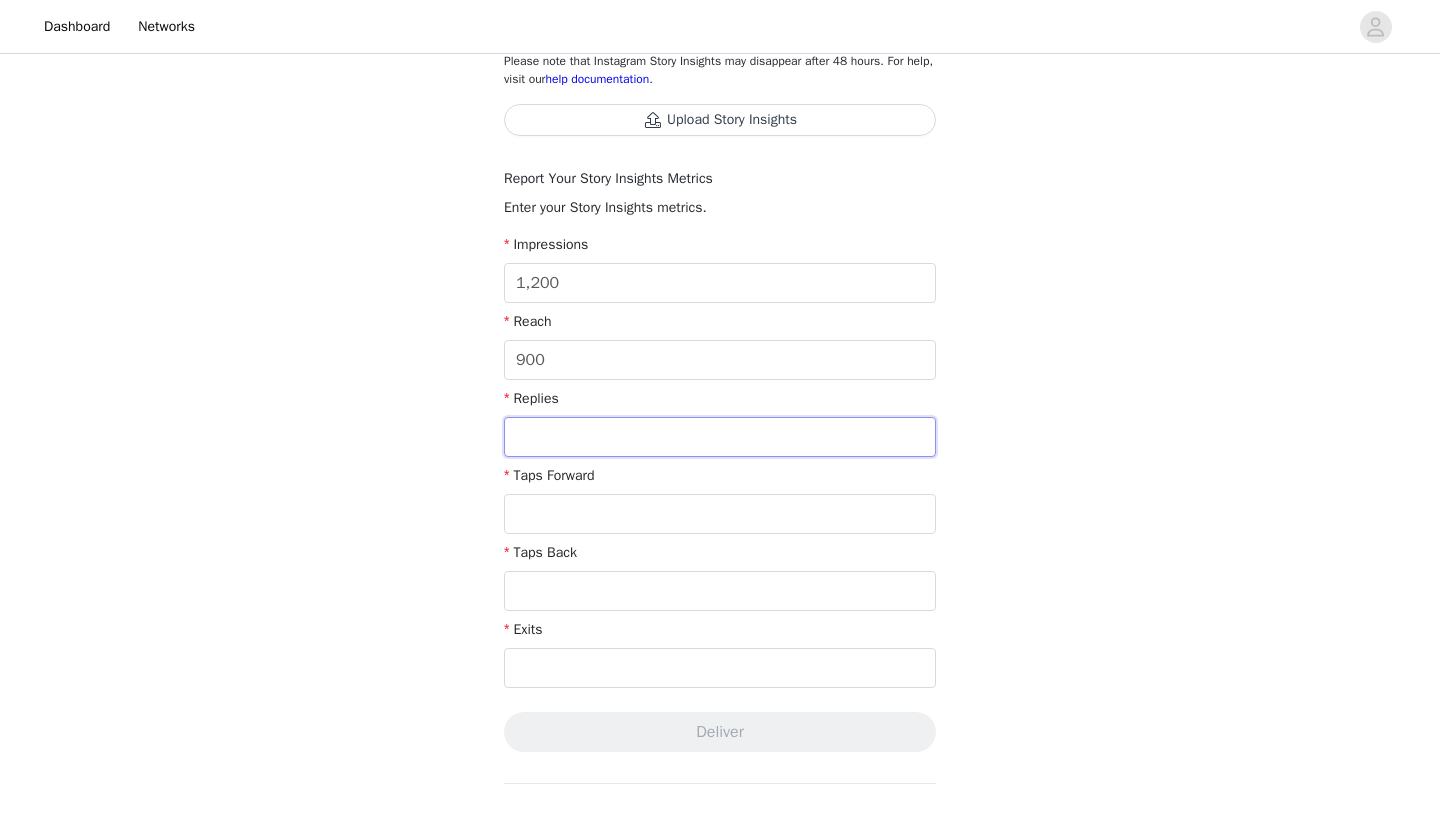 click at bounding box center [720, 437] 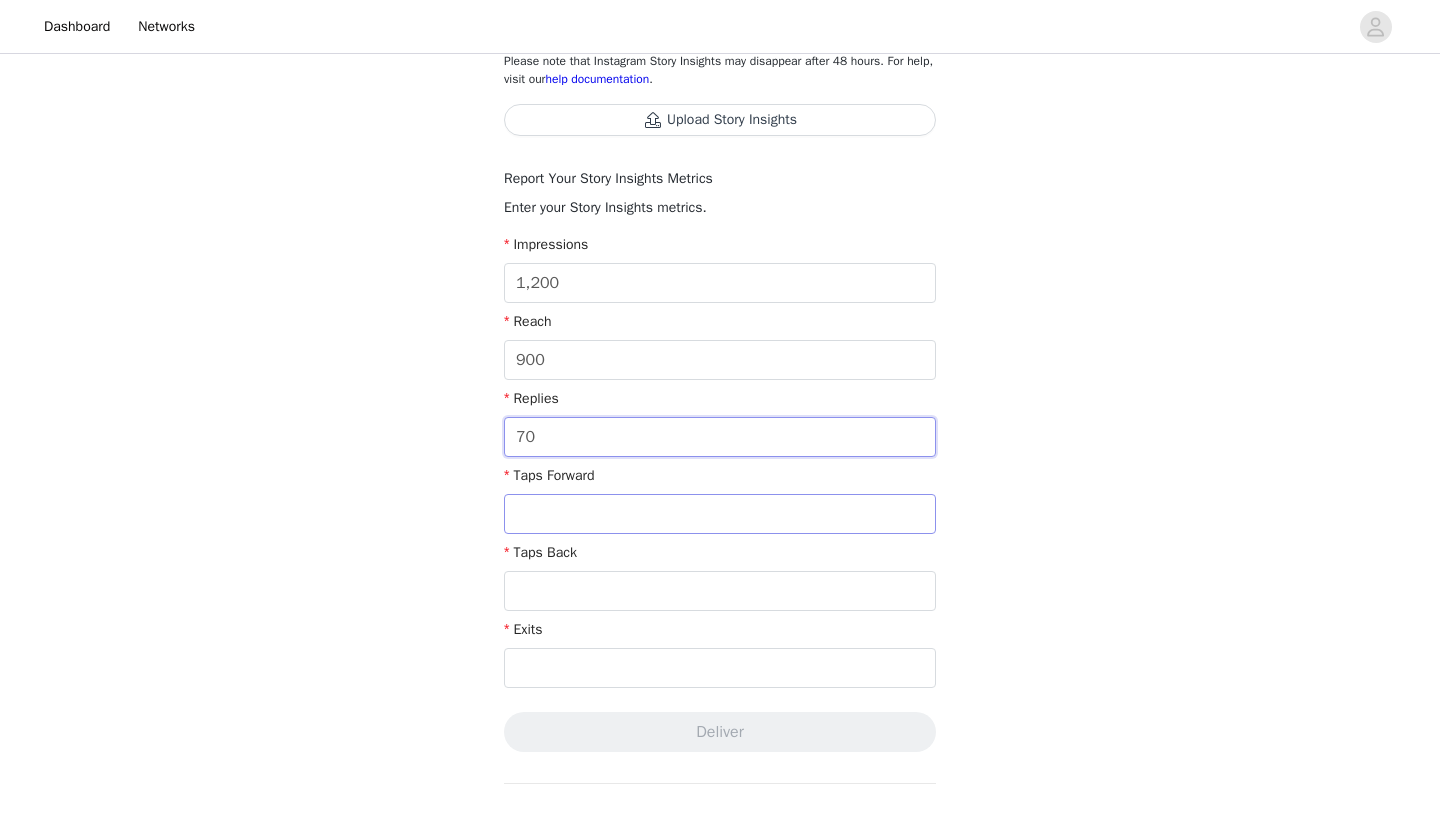 type on "70" 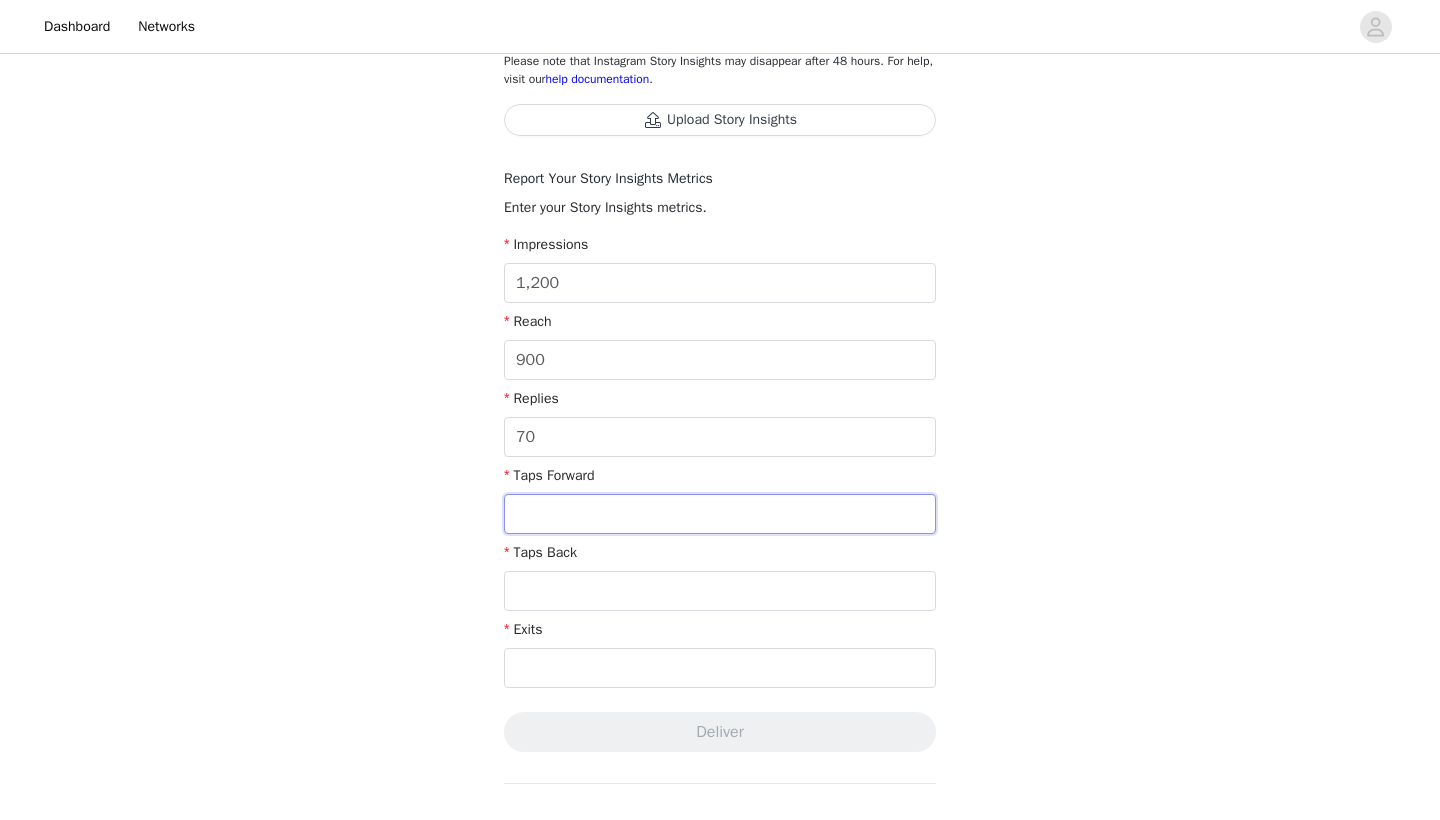 click at bounding box center [720, 514] 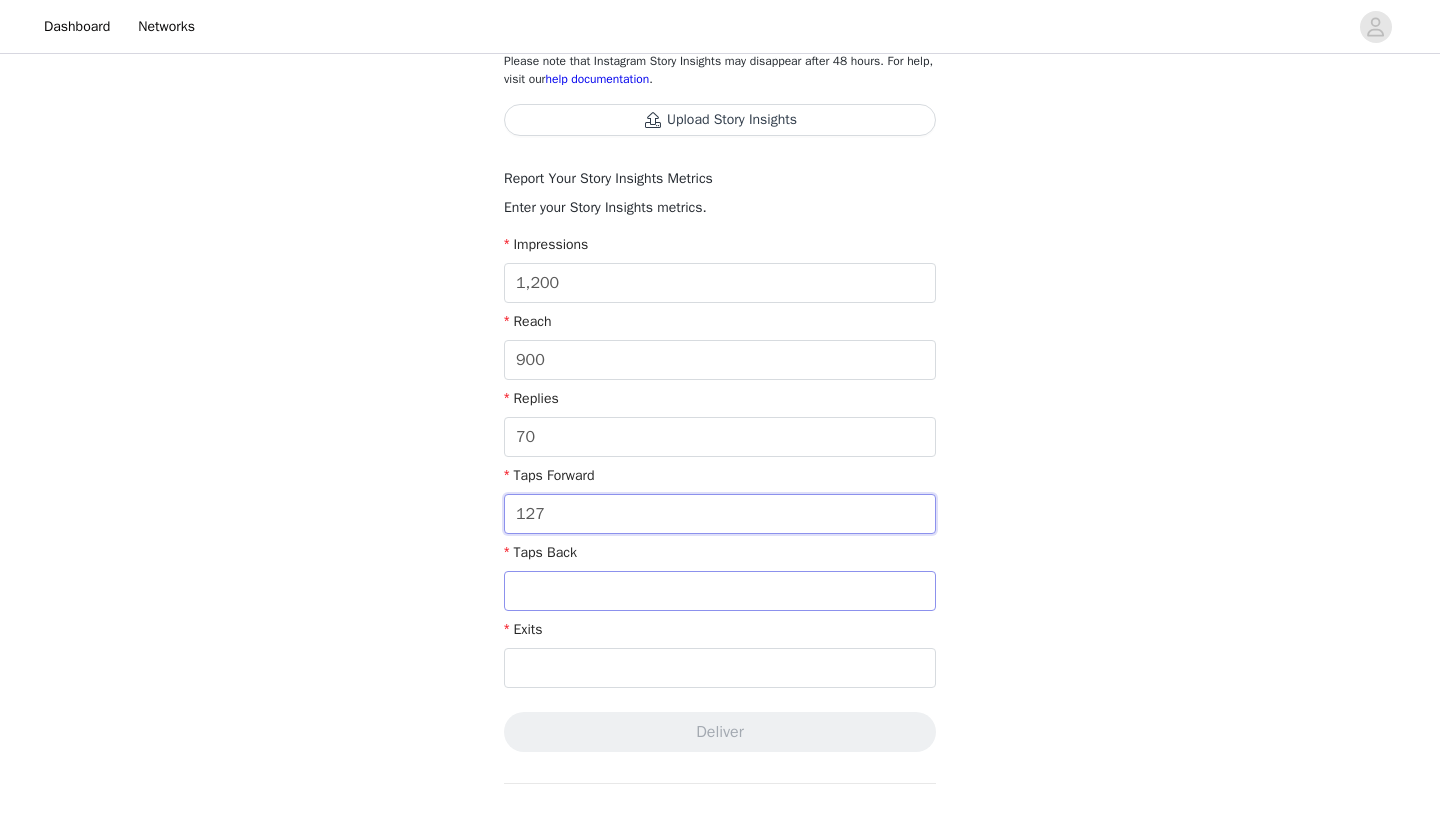type on "127" 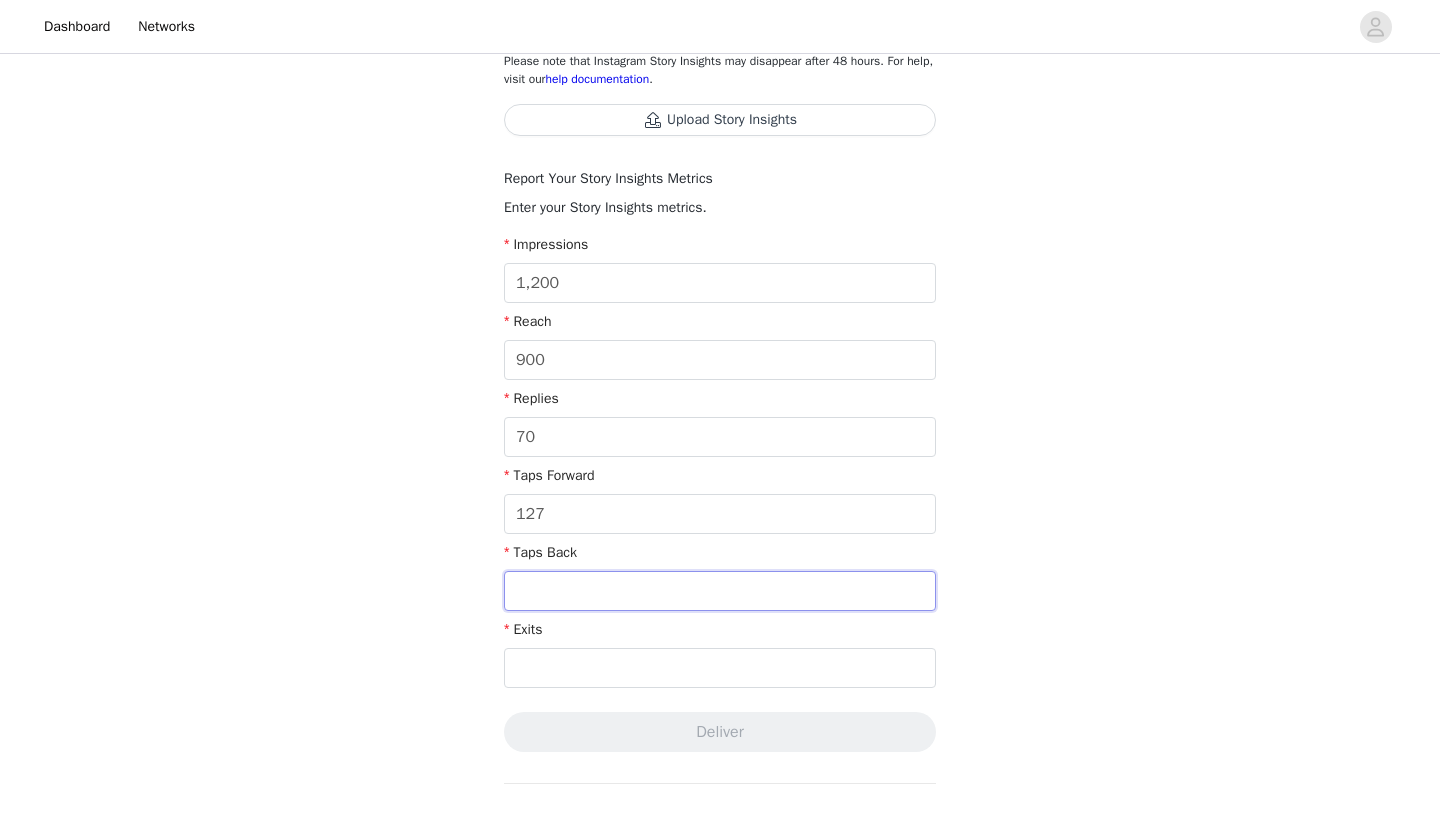 click at bounding box center [720, 591] 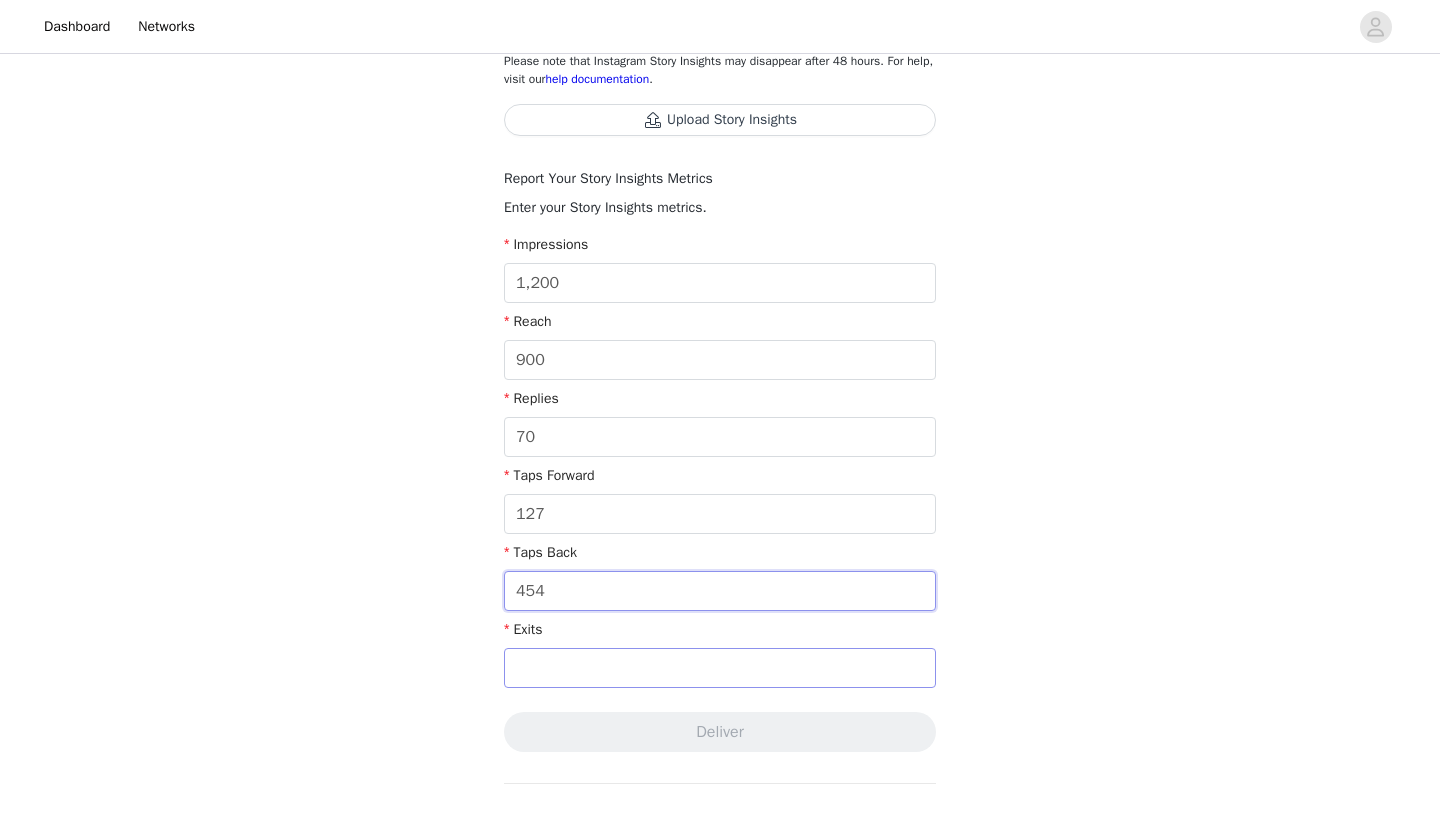 type on "454" 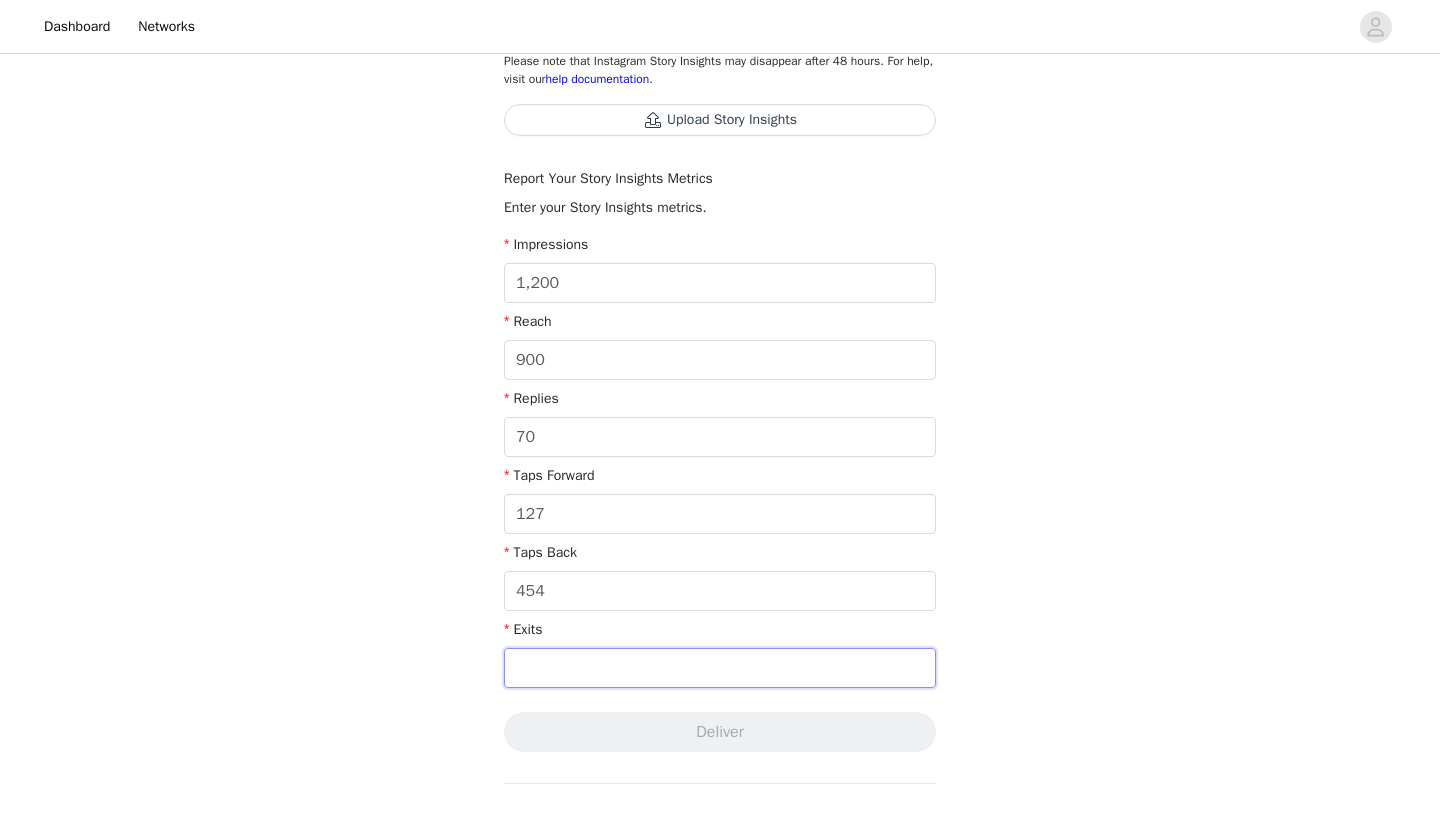 click at bounding box center [720, 668] 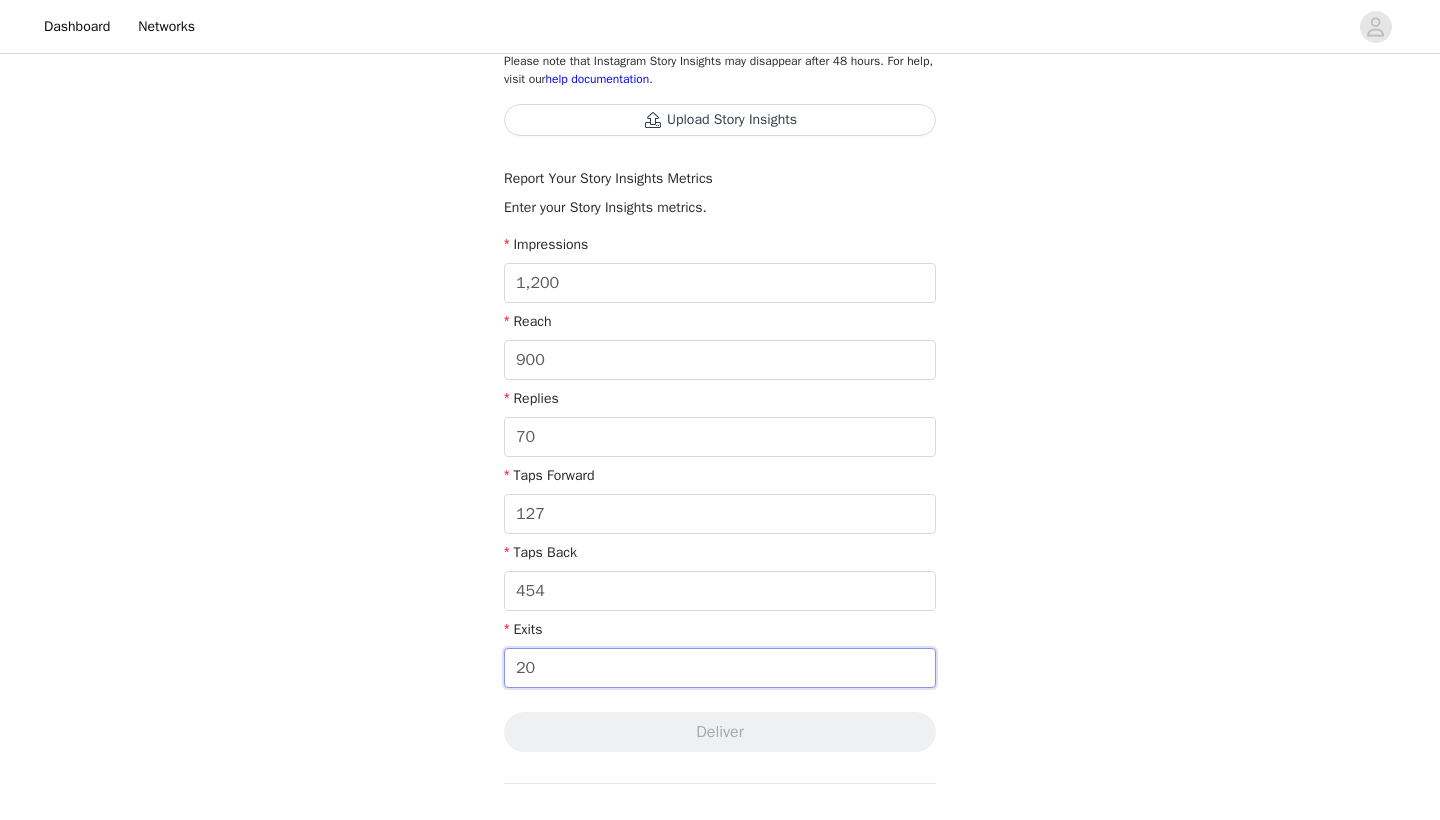 type on "20" 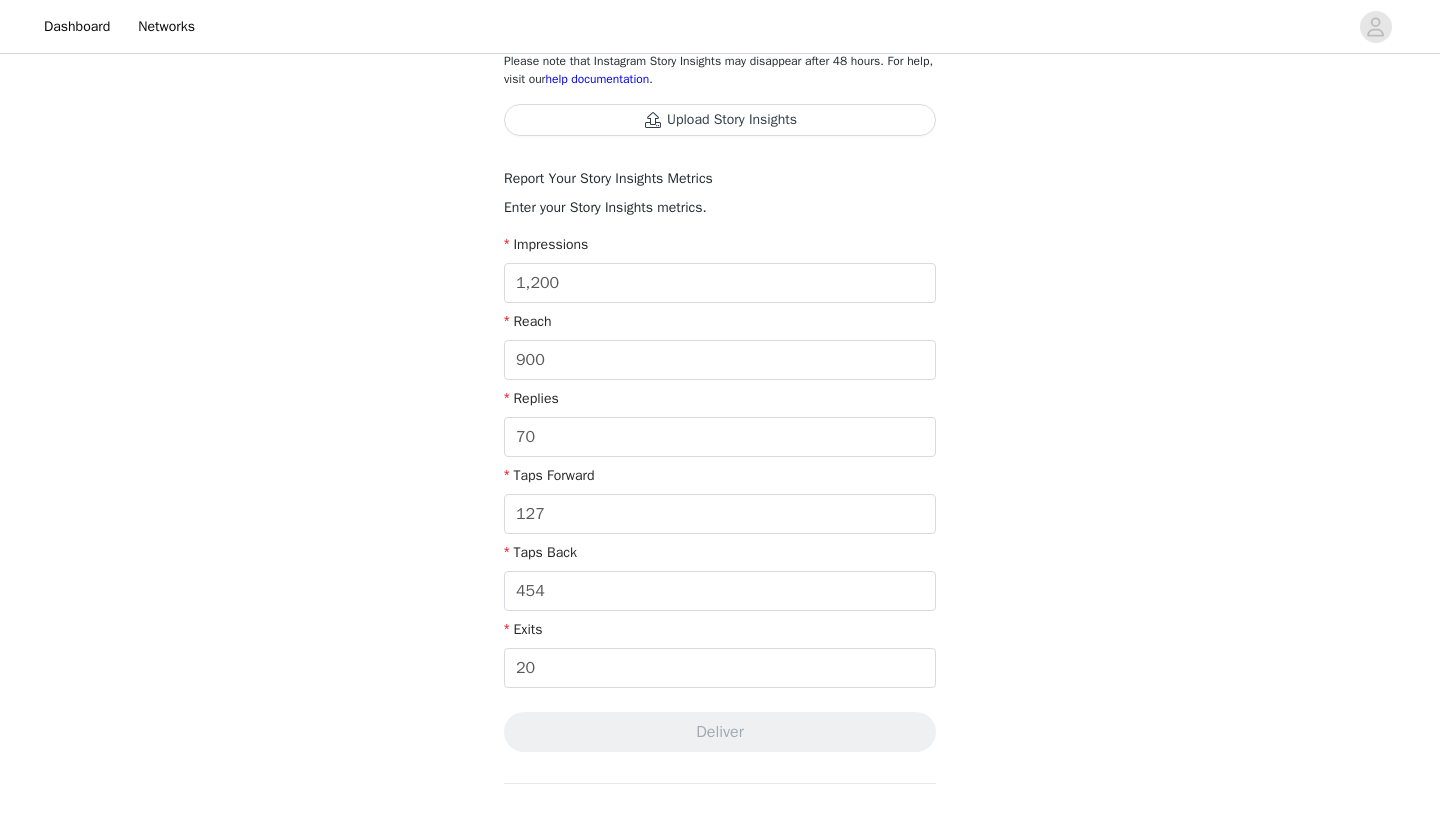 click on "Complete Task
Back
Your media has been delivered. Once your story ends, click "Upload Story
Insights" below
Upload Your Story Insights
After your Story has ended, report your Story Insights Metrics by providing the
screenshot(s) below.
Please note that Instagram Story Insights may disappear after 48 hours. For help, visit
our  help documentation .
Upload Story Insights   Report Your Story Insights Metrics   Enter your Story Insights metrics.   Impressions 1,200   Reach 900   Replies 70   Taps Forward 127   Taps Back 454   Exits 20   Deliver     Delivered content     Total deliverables (2/3)     Instagram Story   https://www.instagram.com/stories//3643562132775334453       Update" at bounding box center (720, 500) 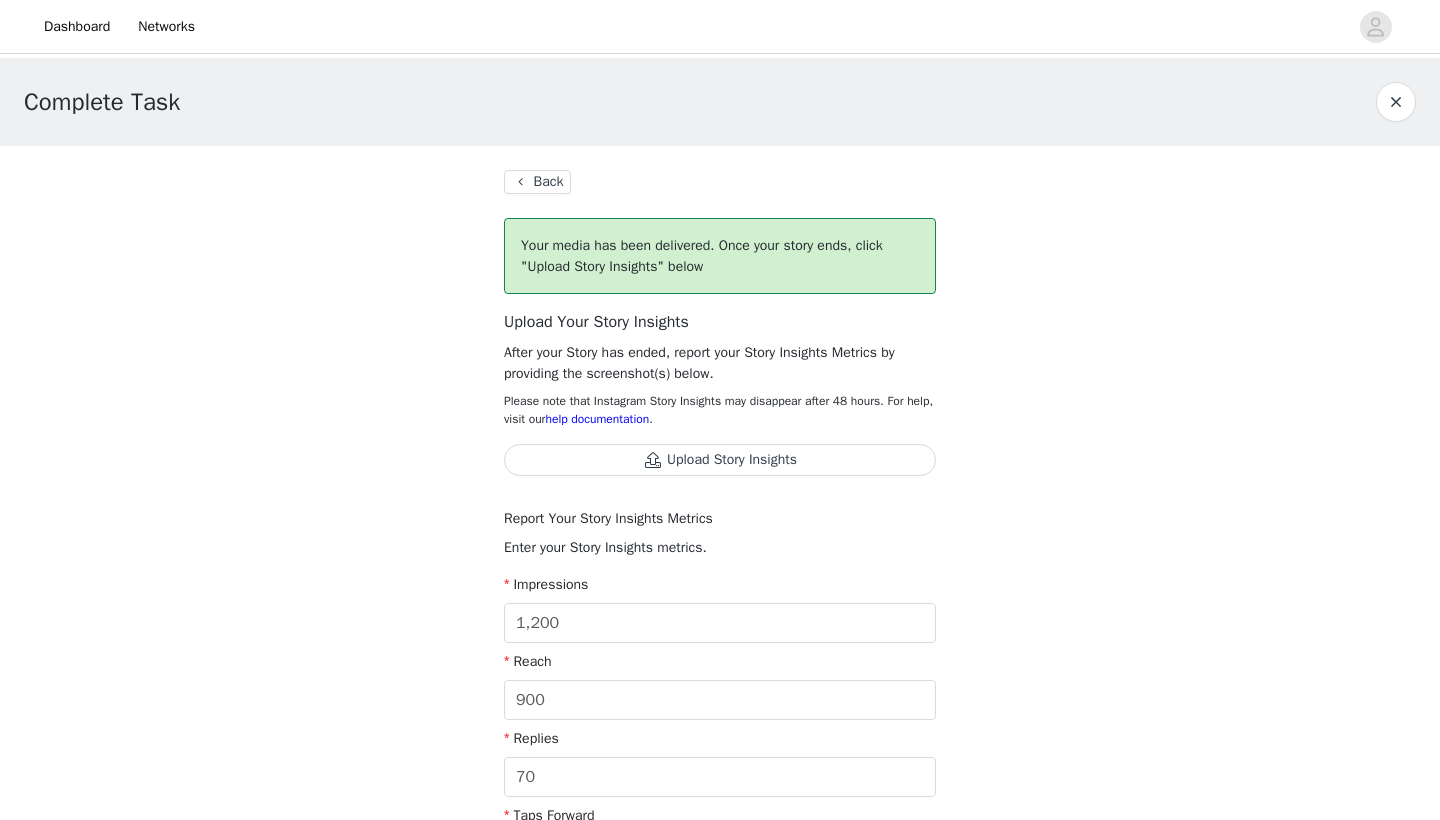 scroll, scrollTop: 0, scrollLeft: 0, axis: both 